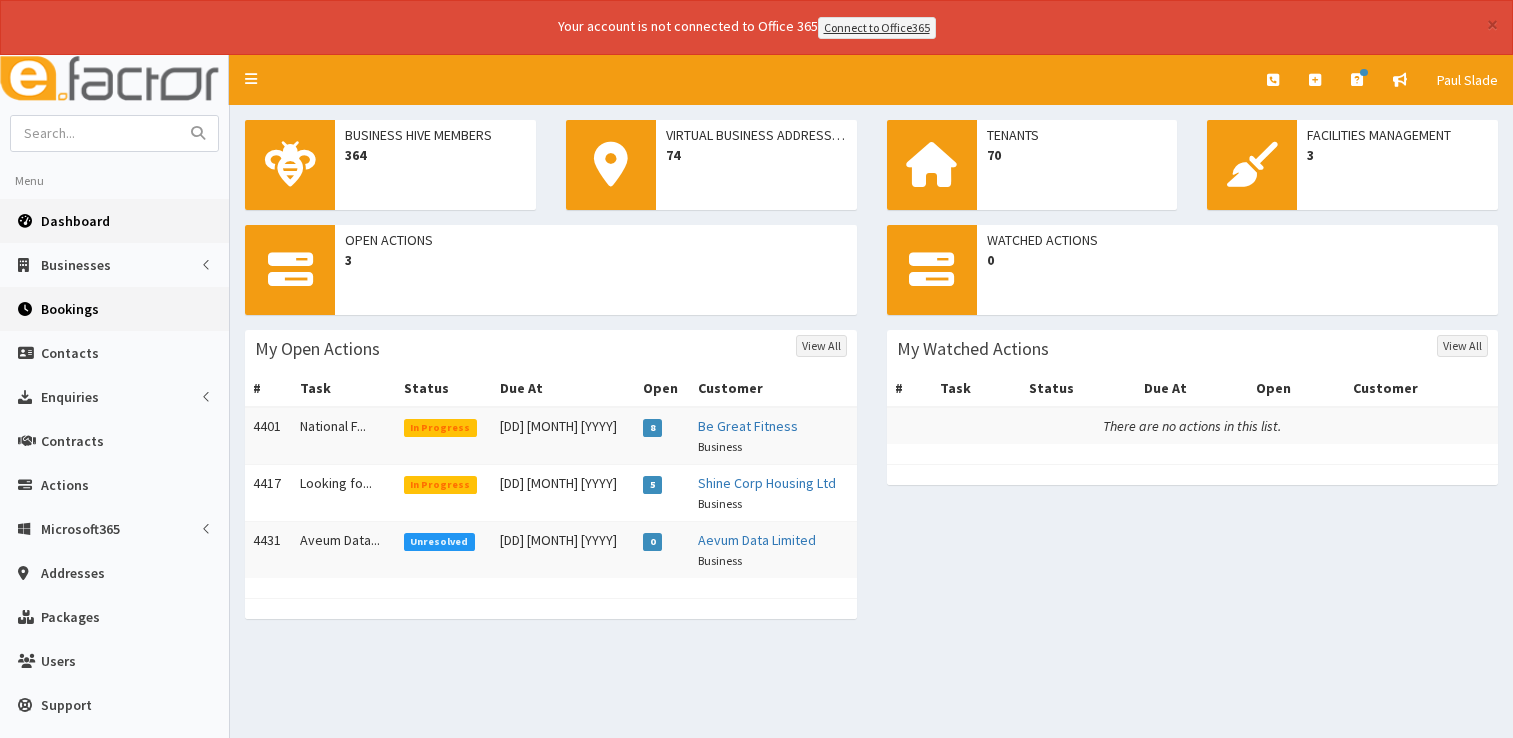scroll, scrollTop: 0, scrollLeft: 0, axis: both 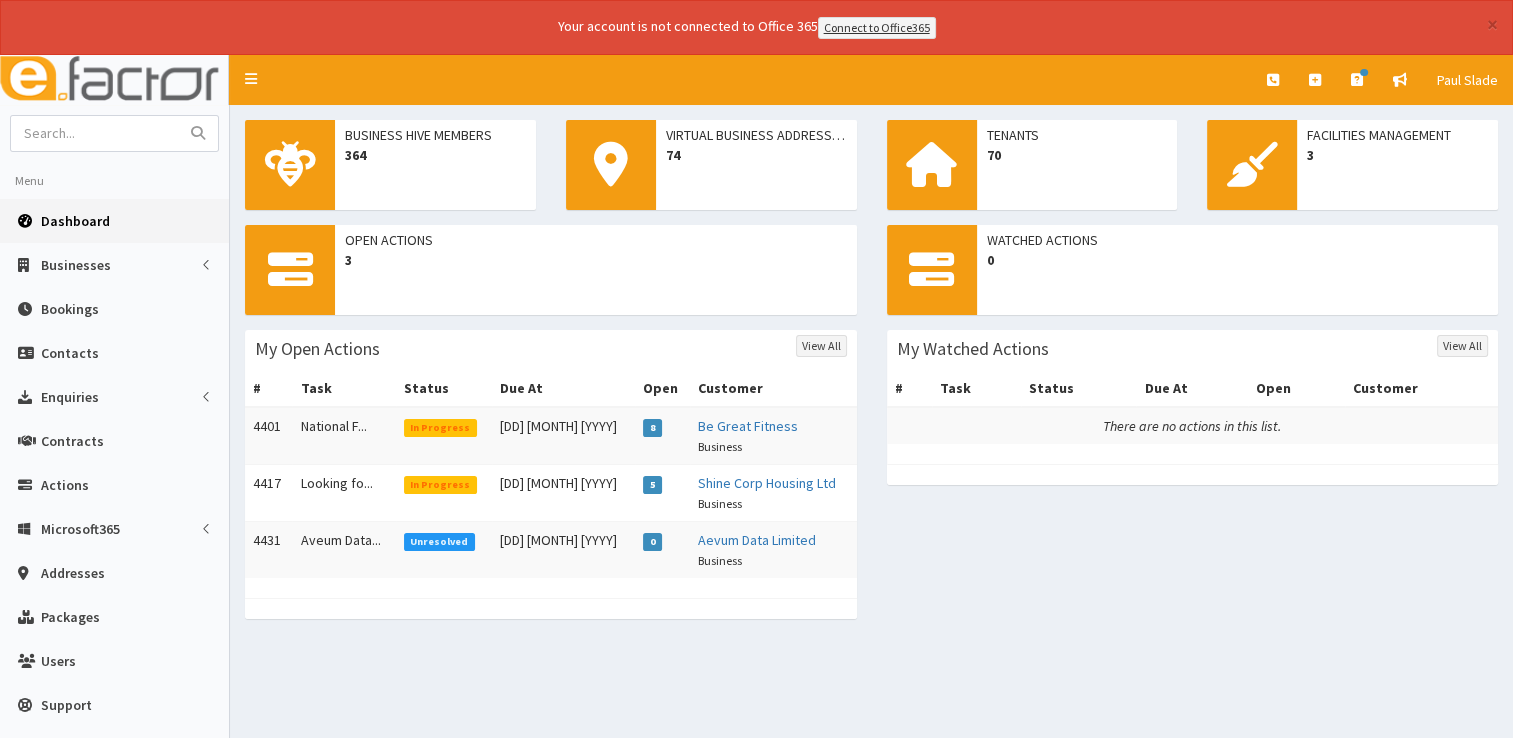 click on "Dashboard" at bounding box center (75, 221) 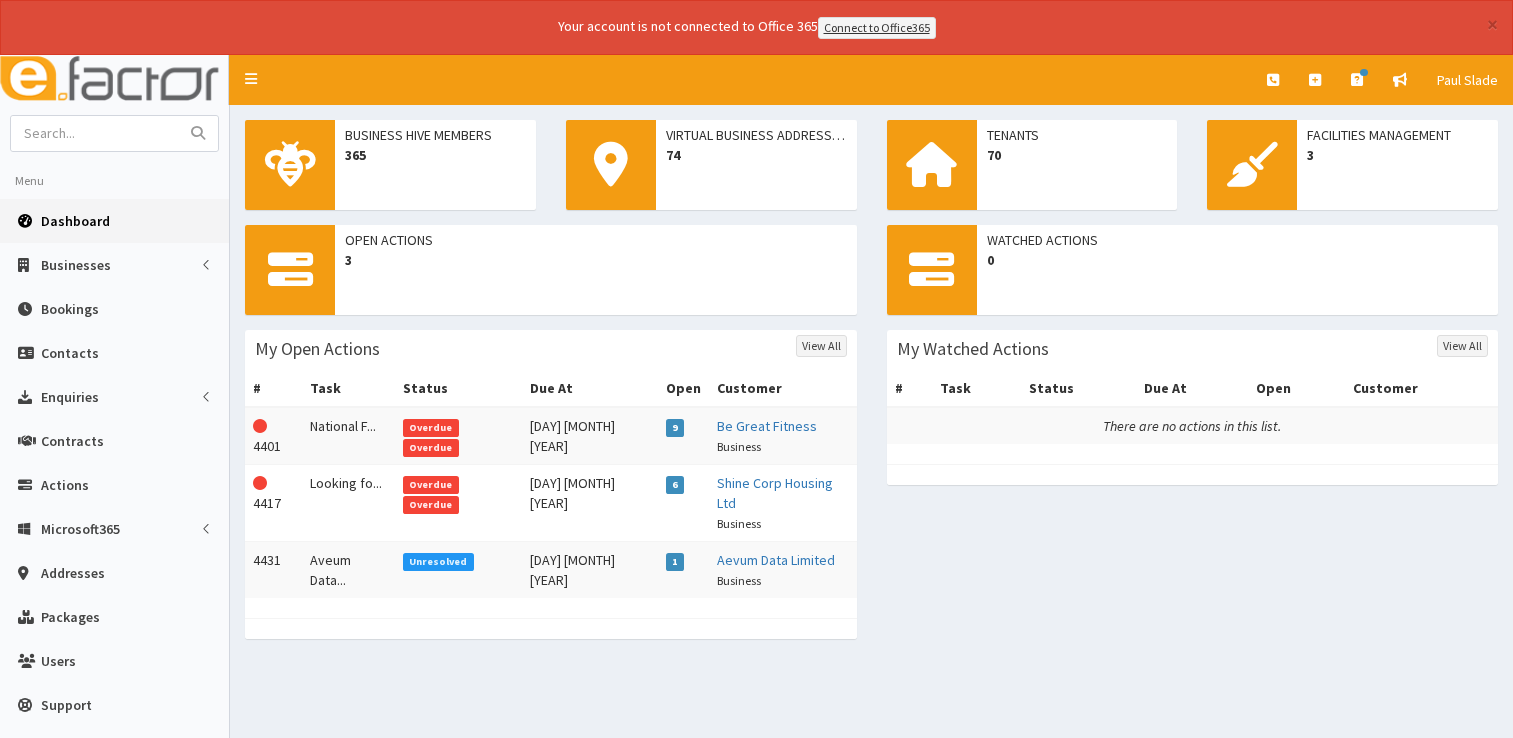 scroll, scrollTop: 0, scrollLeft: 0, axis: both 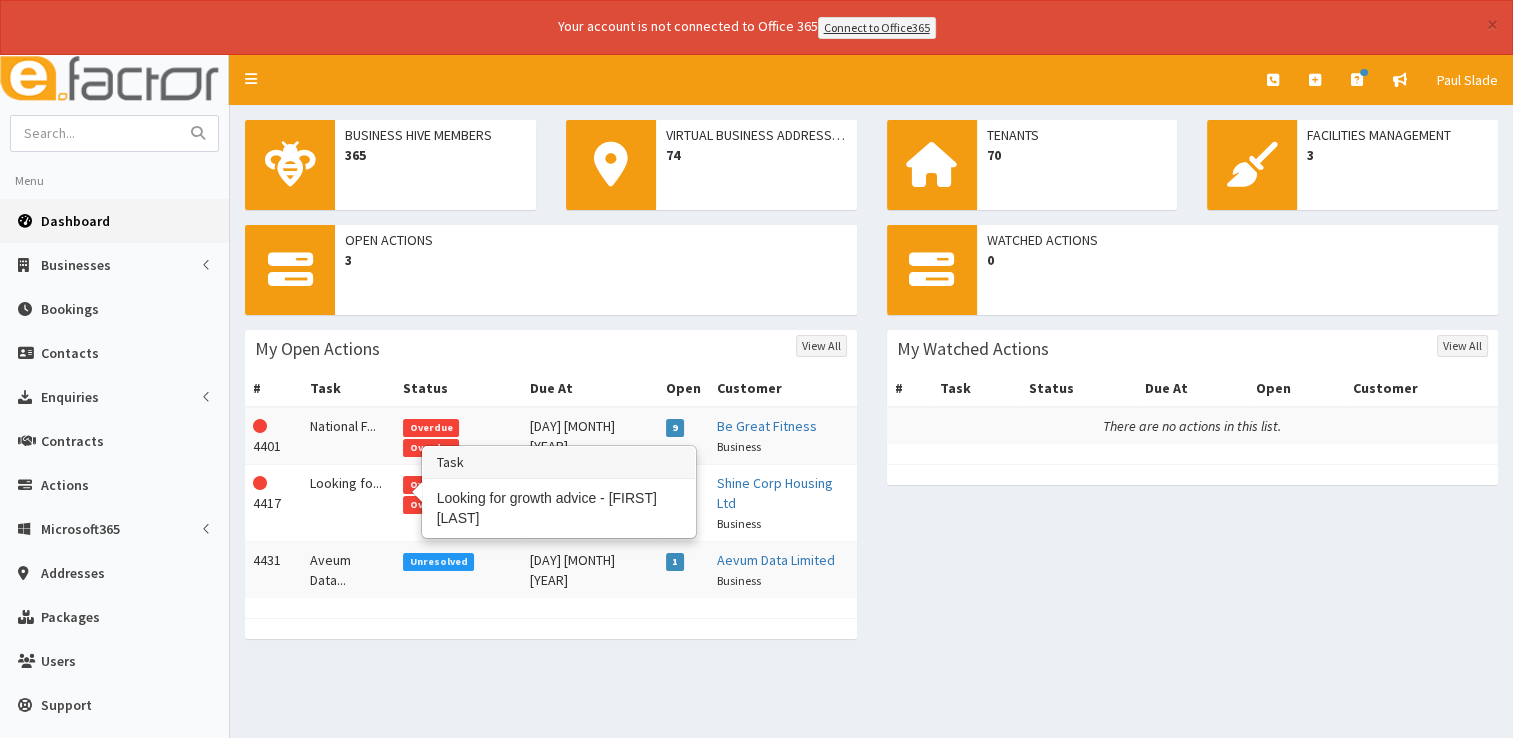 click on "Looking fo..." at bounding box center [348, 502] 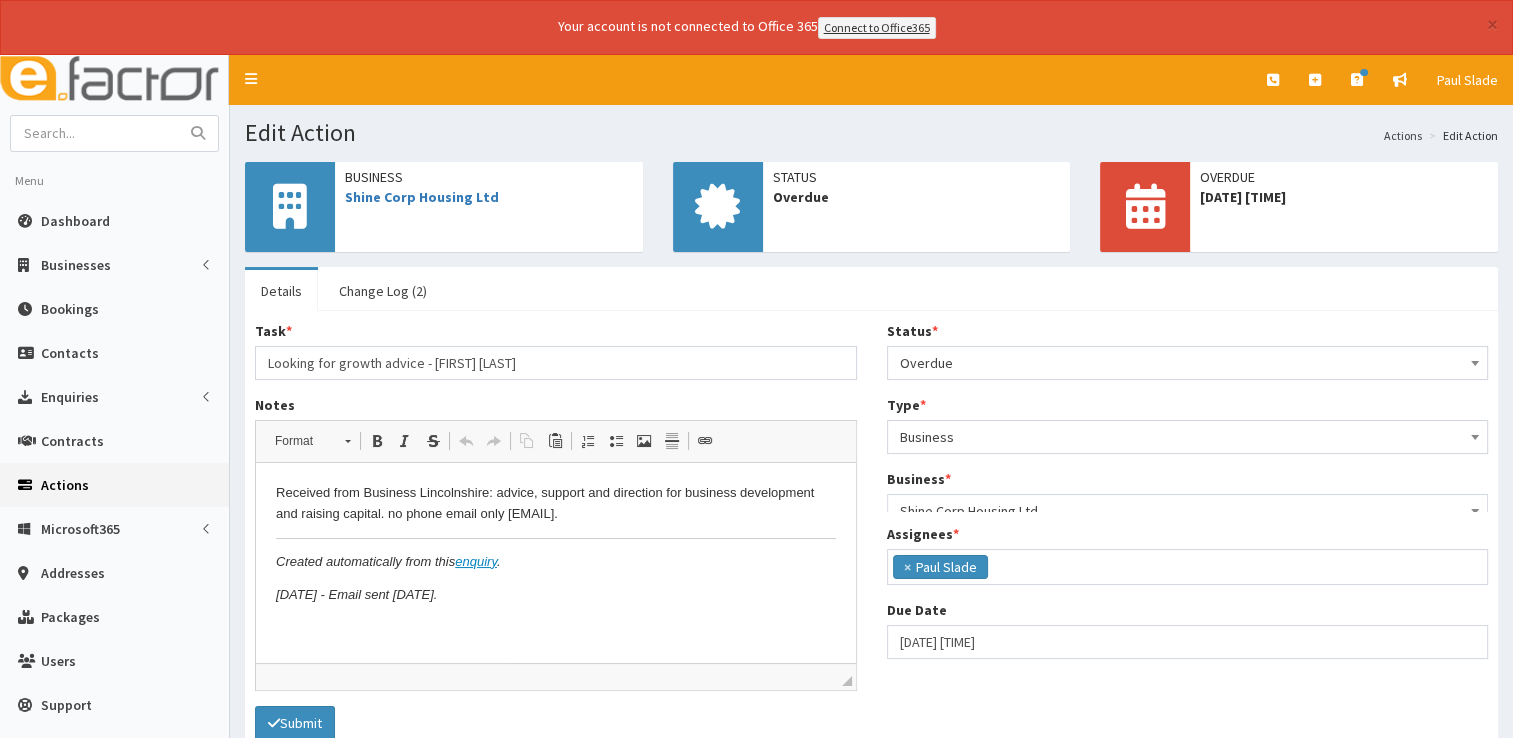 scroll, scrollTop: 0, scrollLeft: 0, axis: both 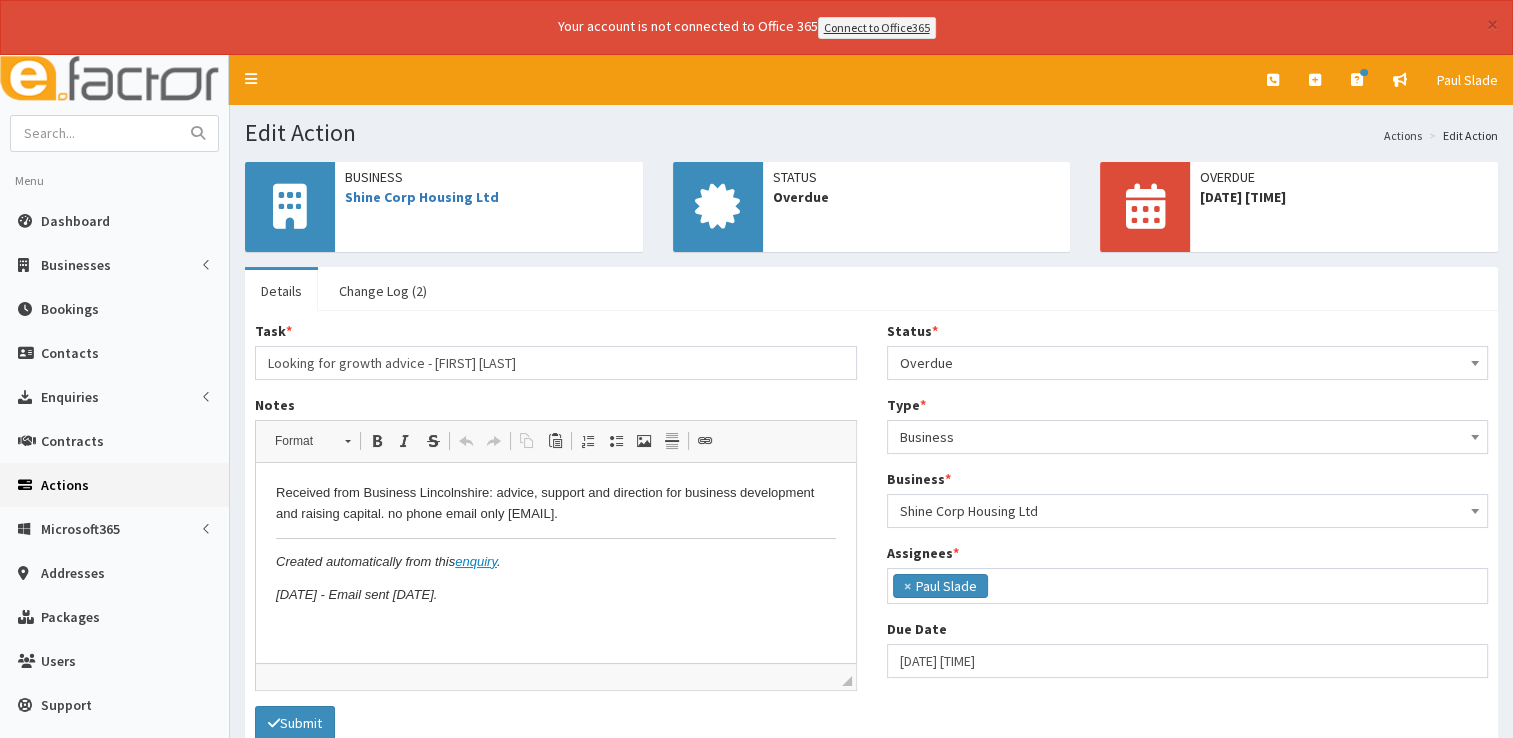 click on "Overdue" at bounding box center (1188, 363) 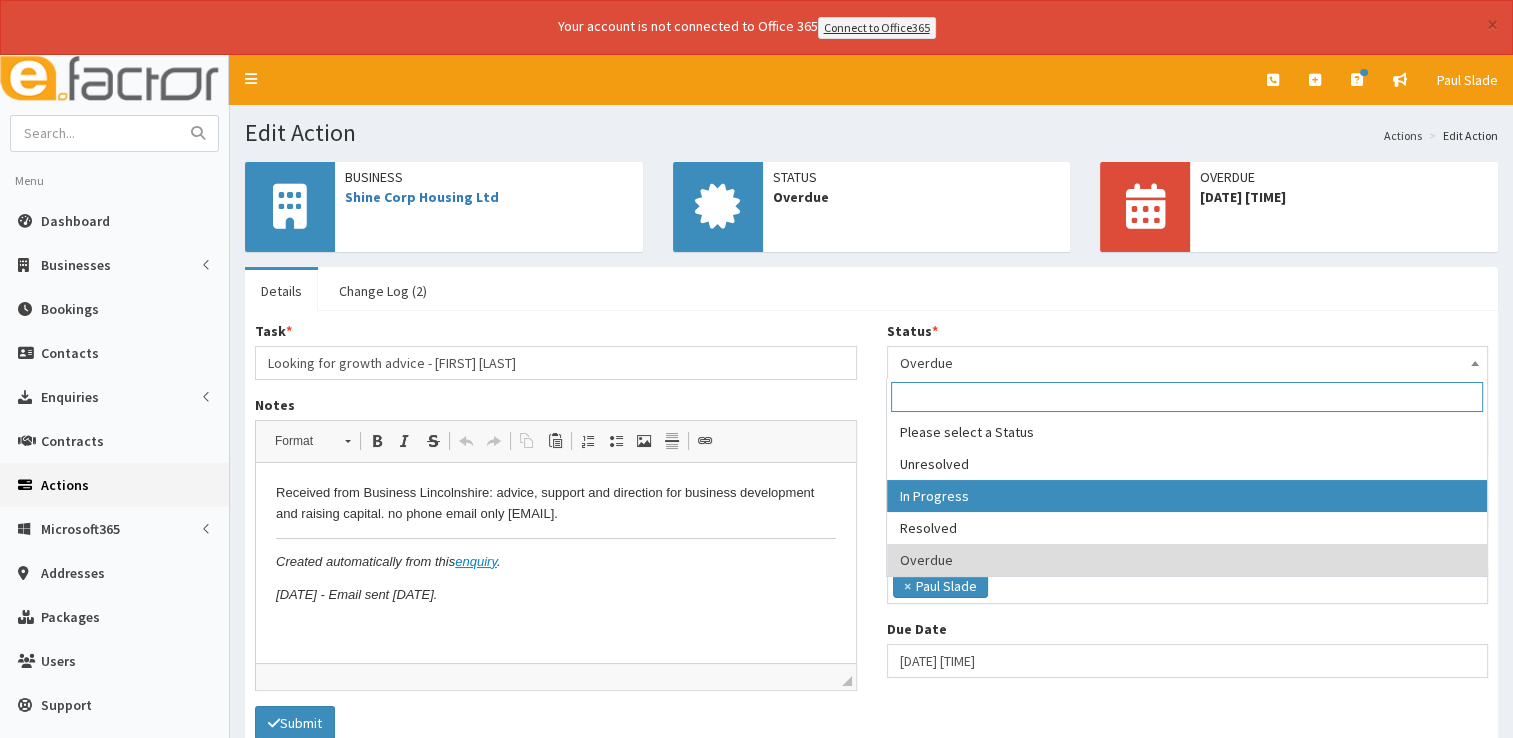 select on "2" 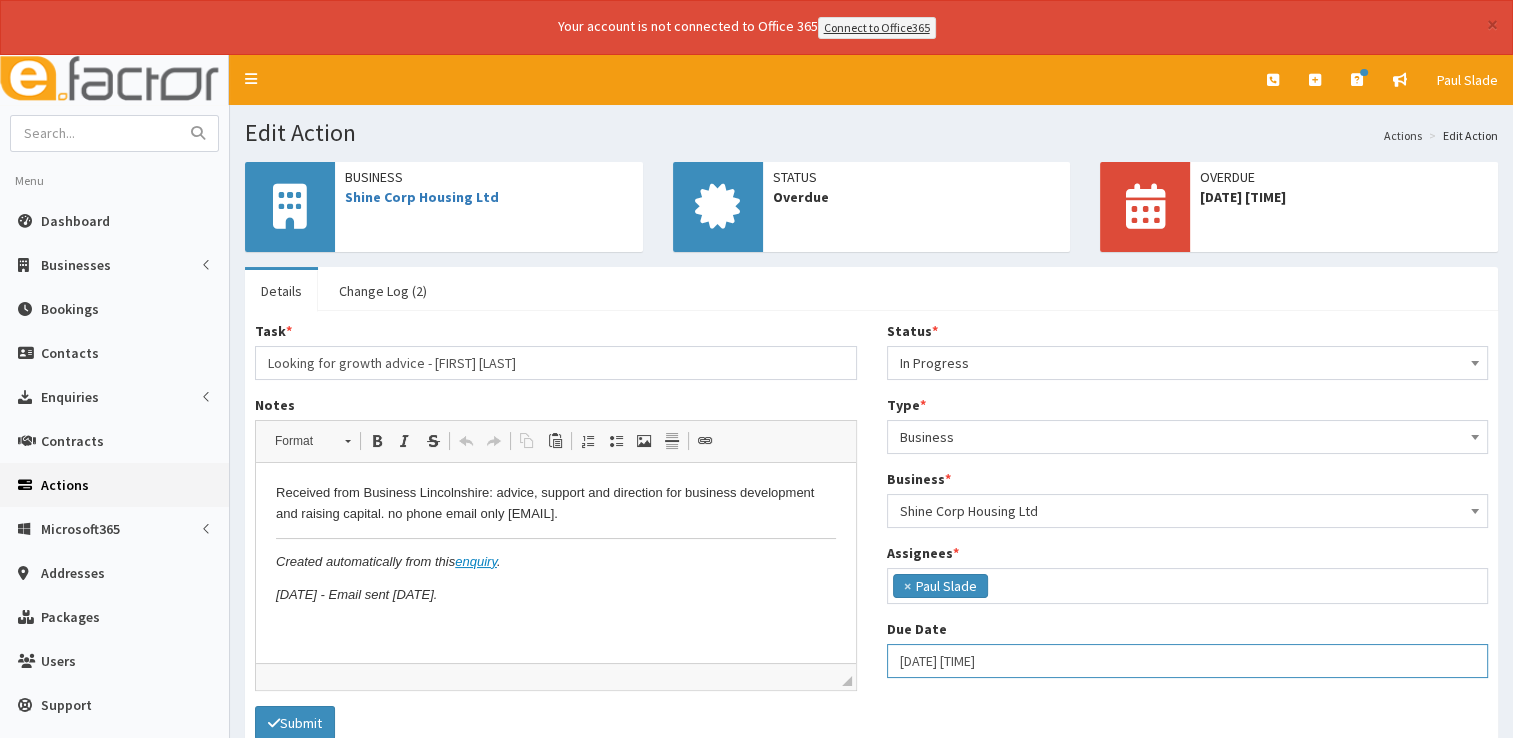 click on "[DATE] [TIME]" at bounding box center (1188, 661) 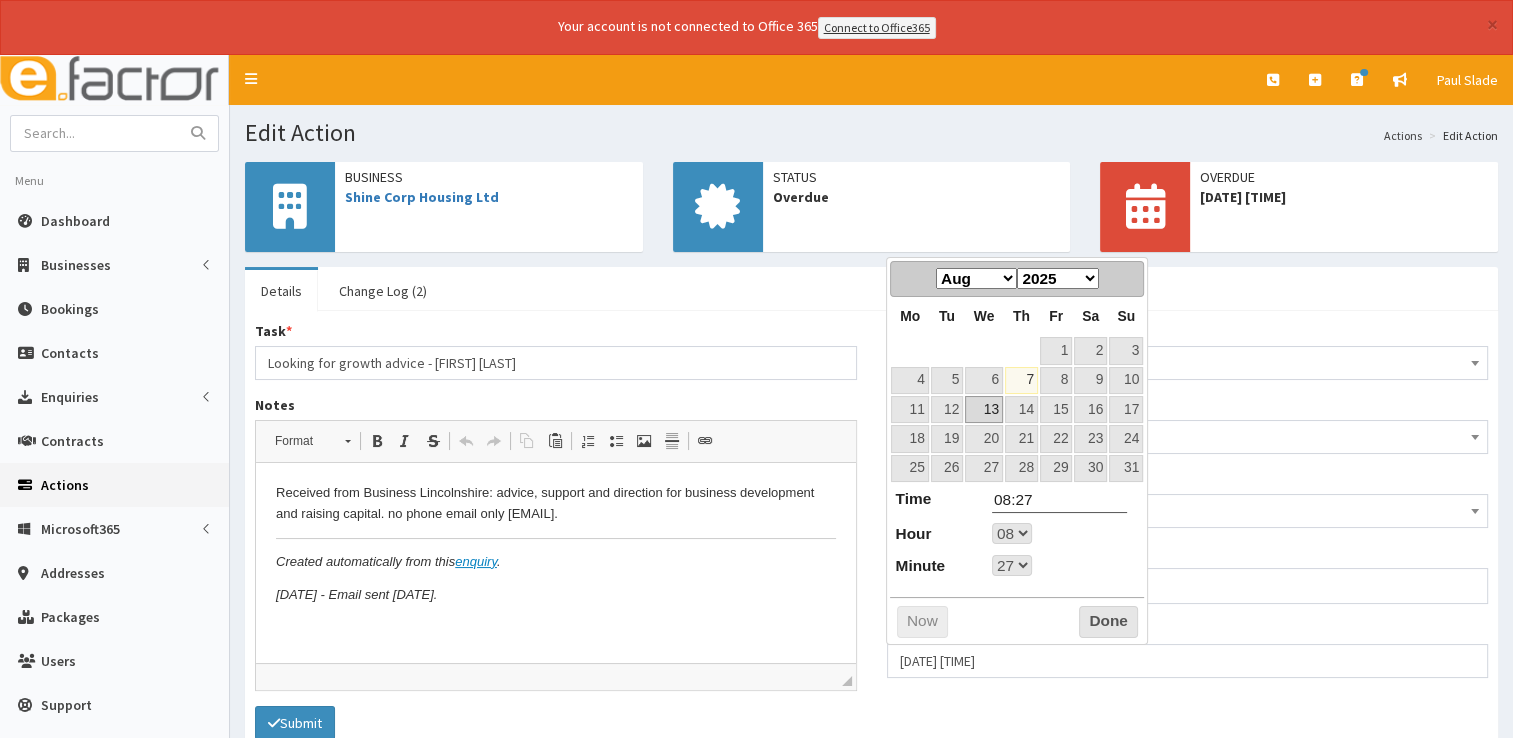 click on "13" at bounding box center (984, 409) 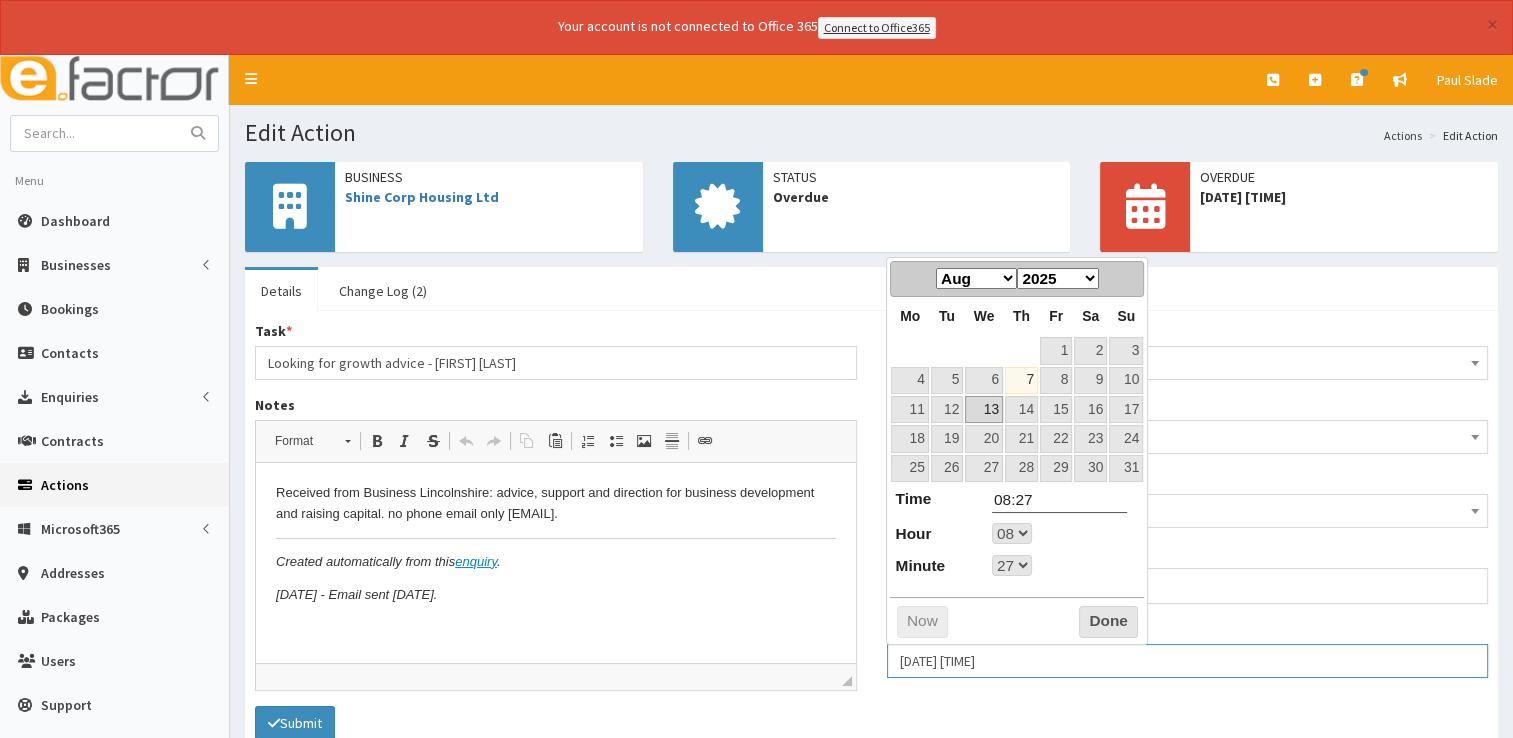 type on "13-08-2025 08:27" 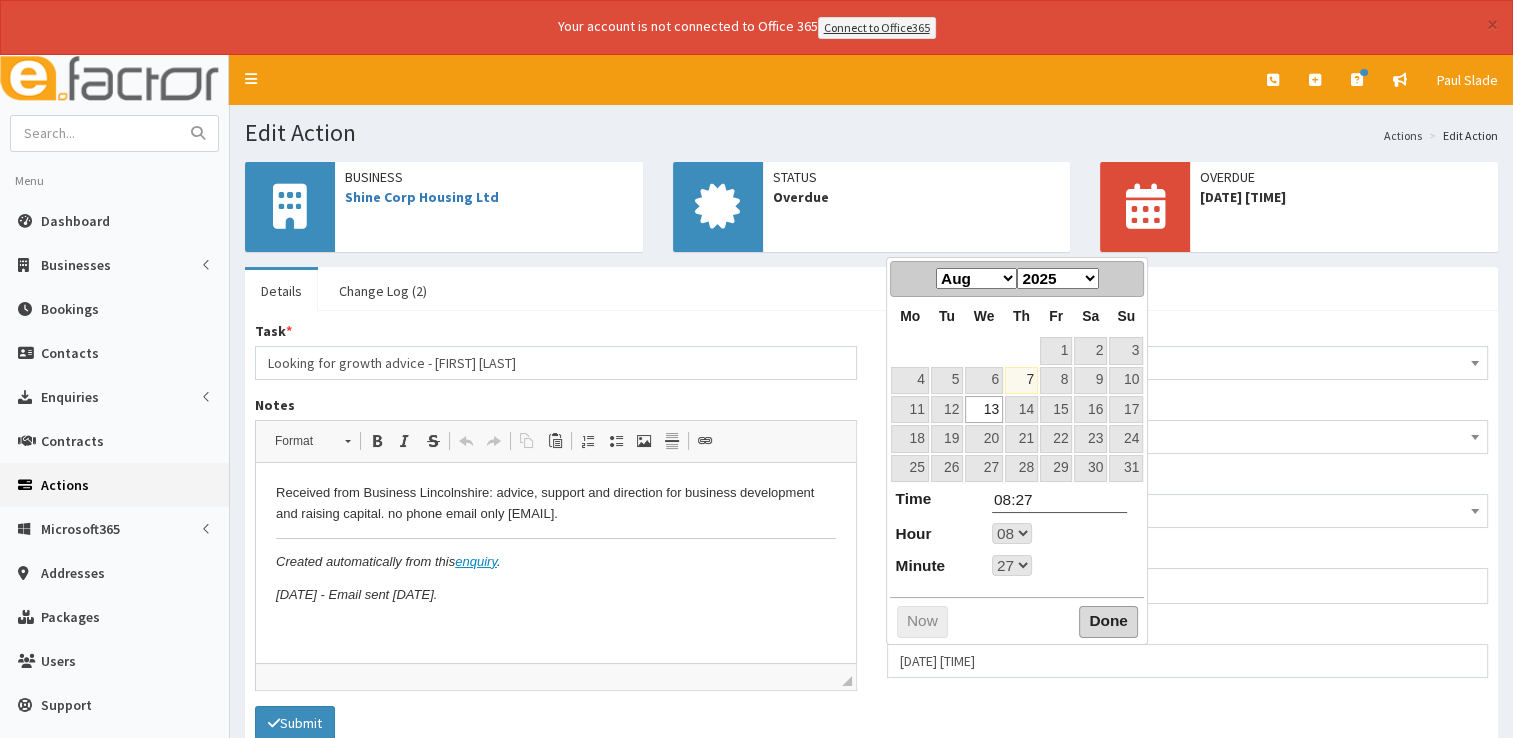 click on "Done" at bounding box center [1108, 622] 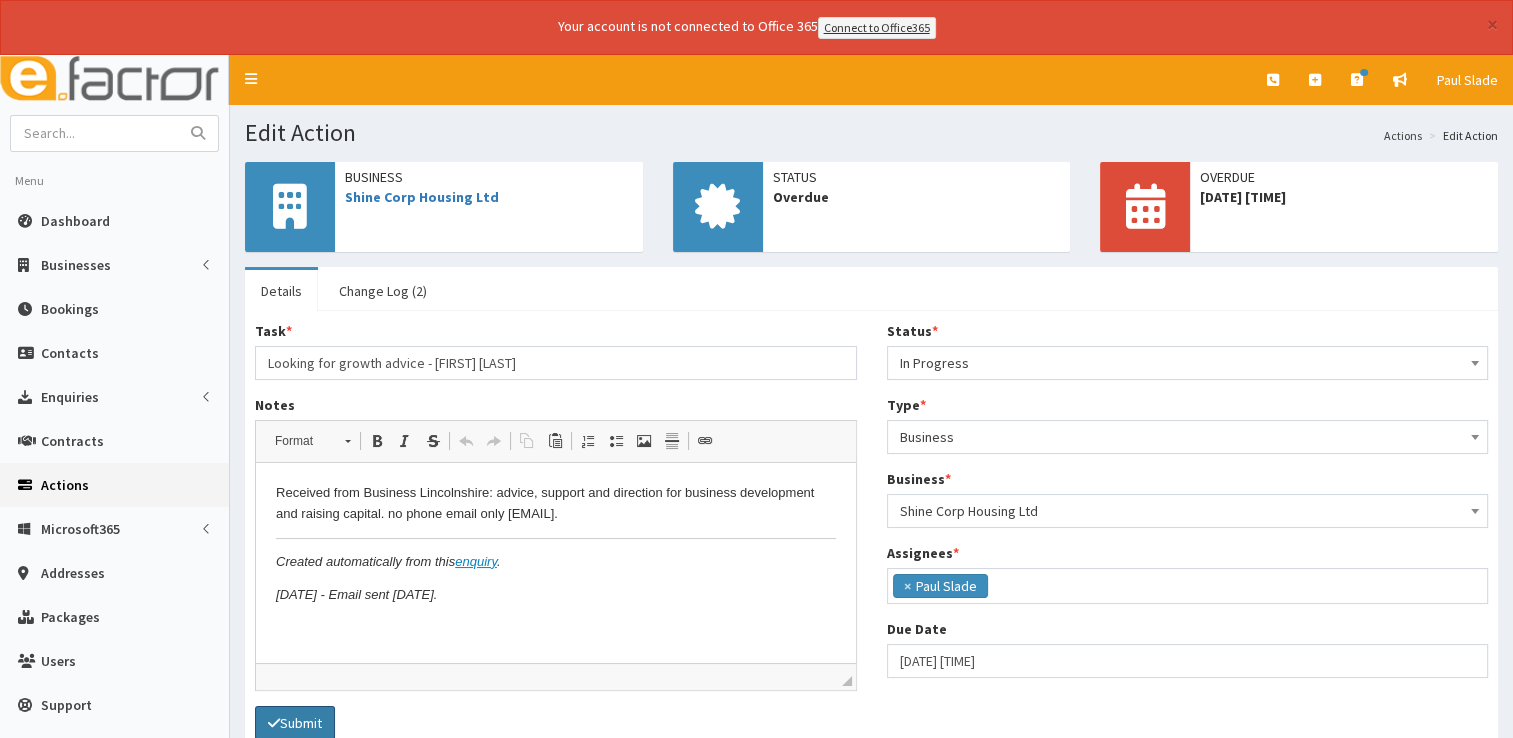 click on "Submit" at bounding box center [295, 723] 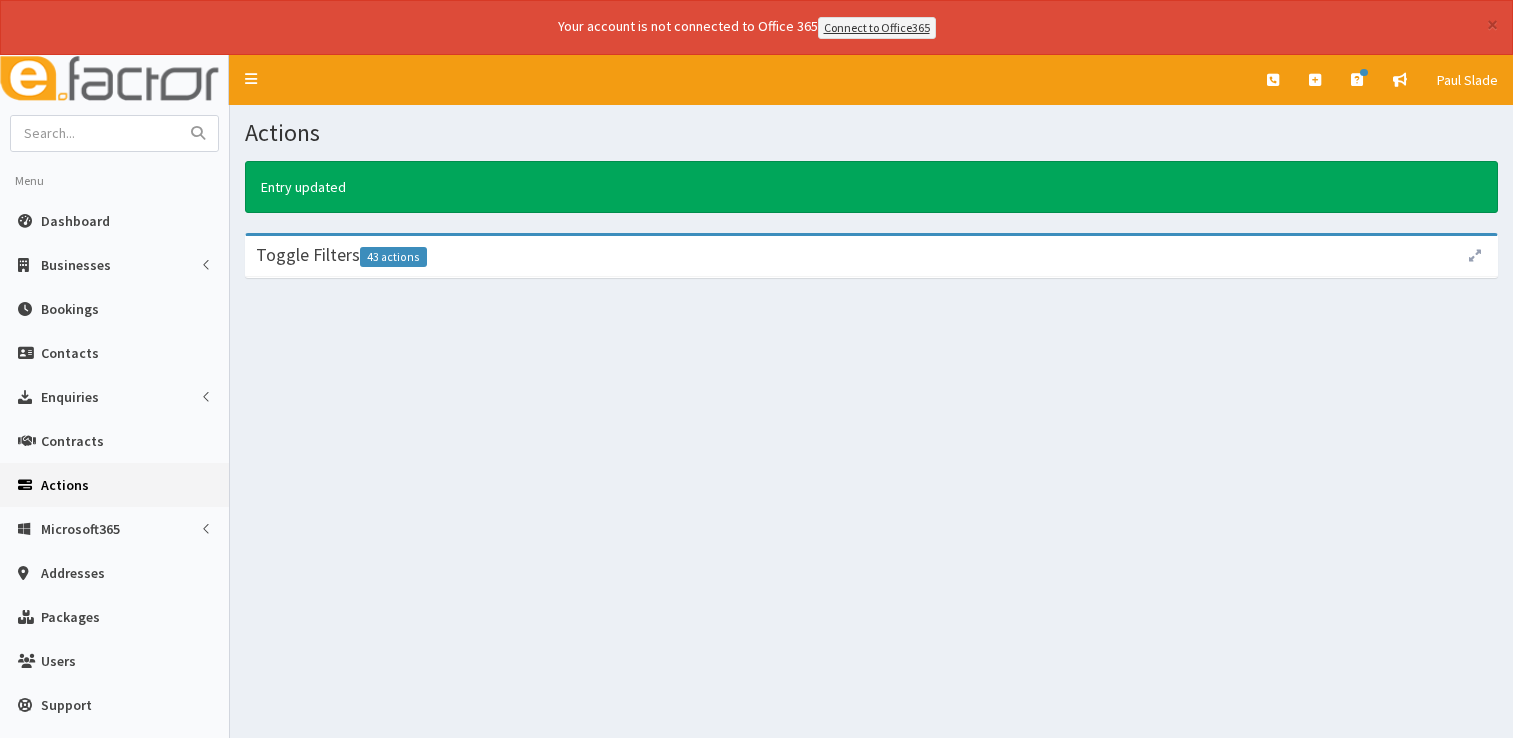 scroll, scrollTop: 0, scrollLeft: 0, axis: both 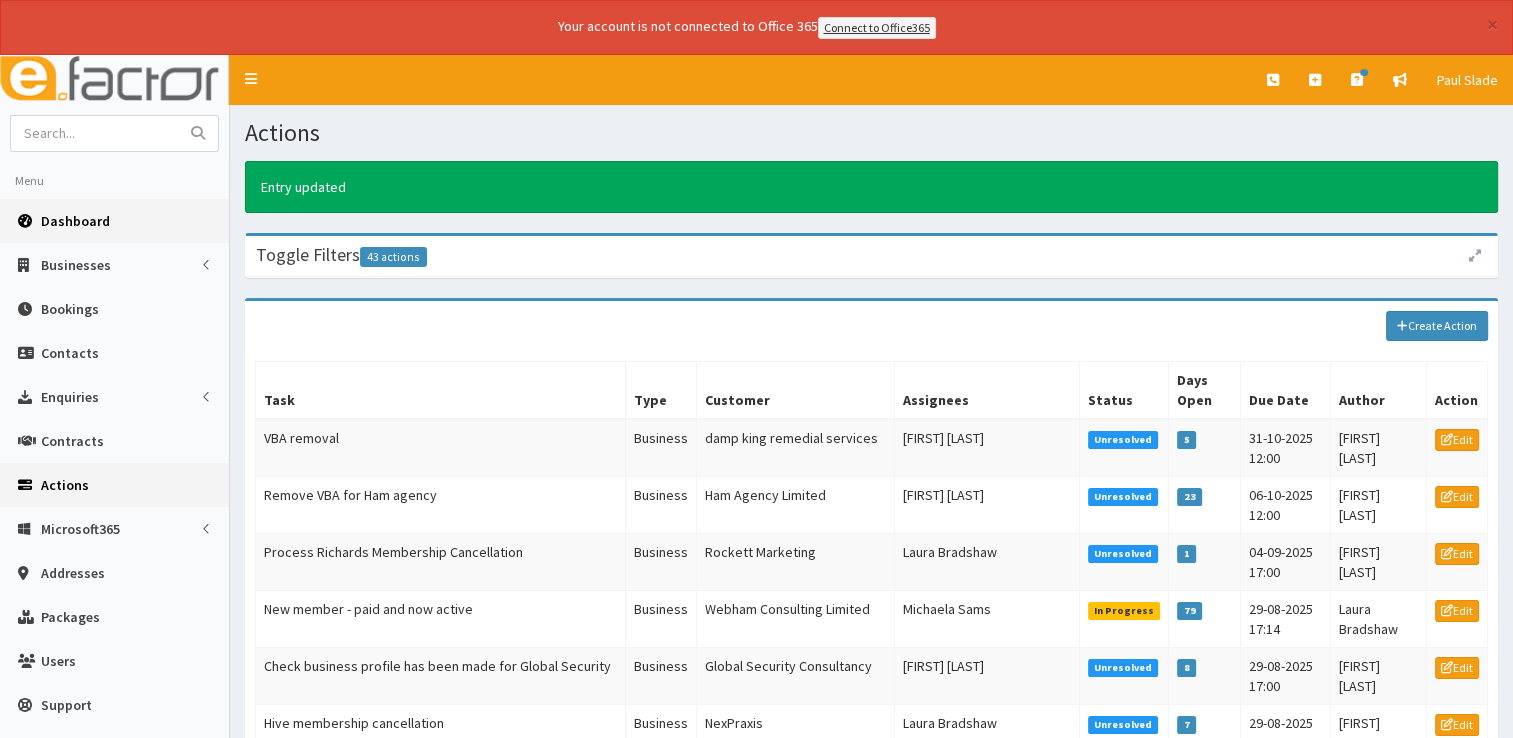 click on "Dashboard" at bounding box center (114, 221) 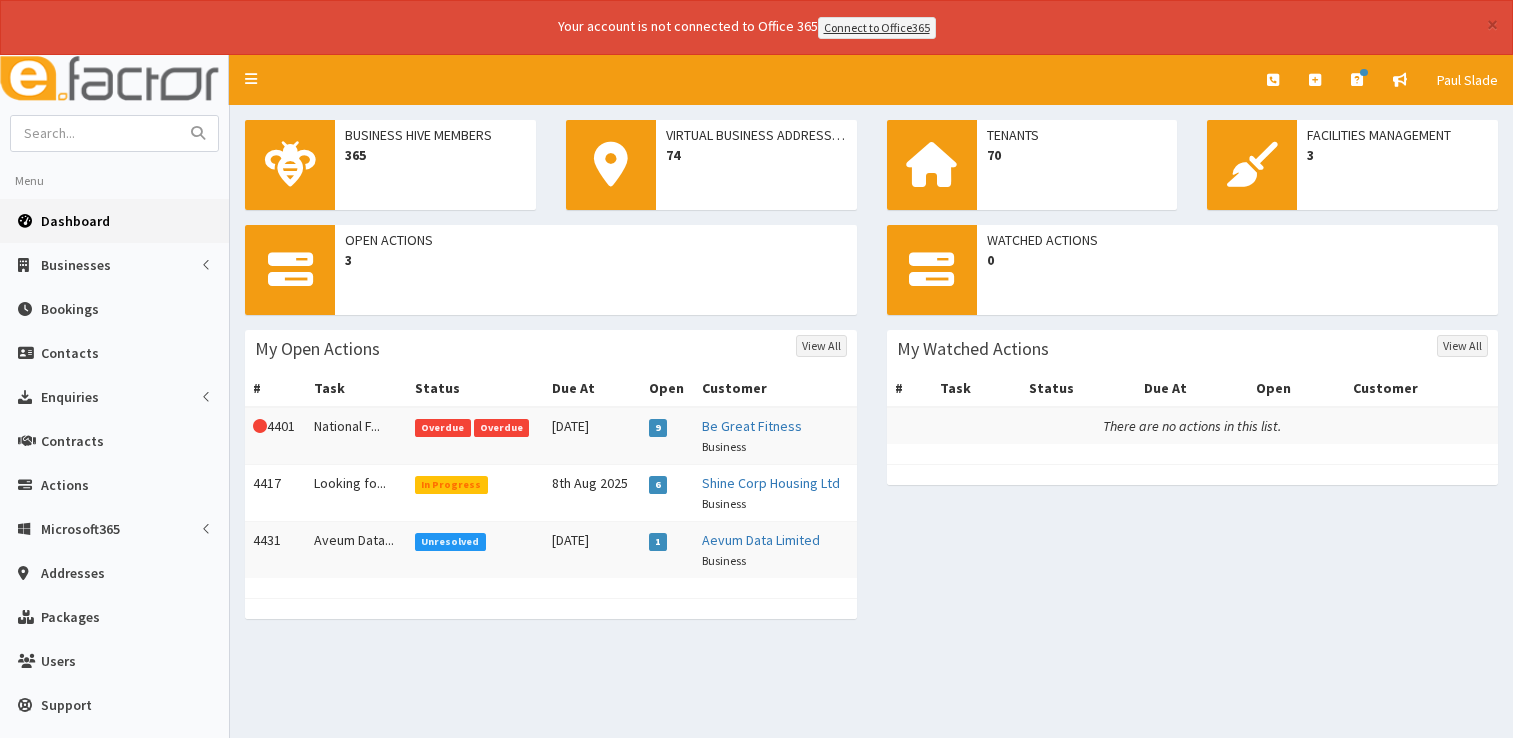 scroll, scrollTop: 0, scrollLeft: 0, axis: both 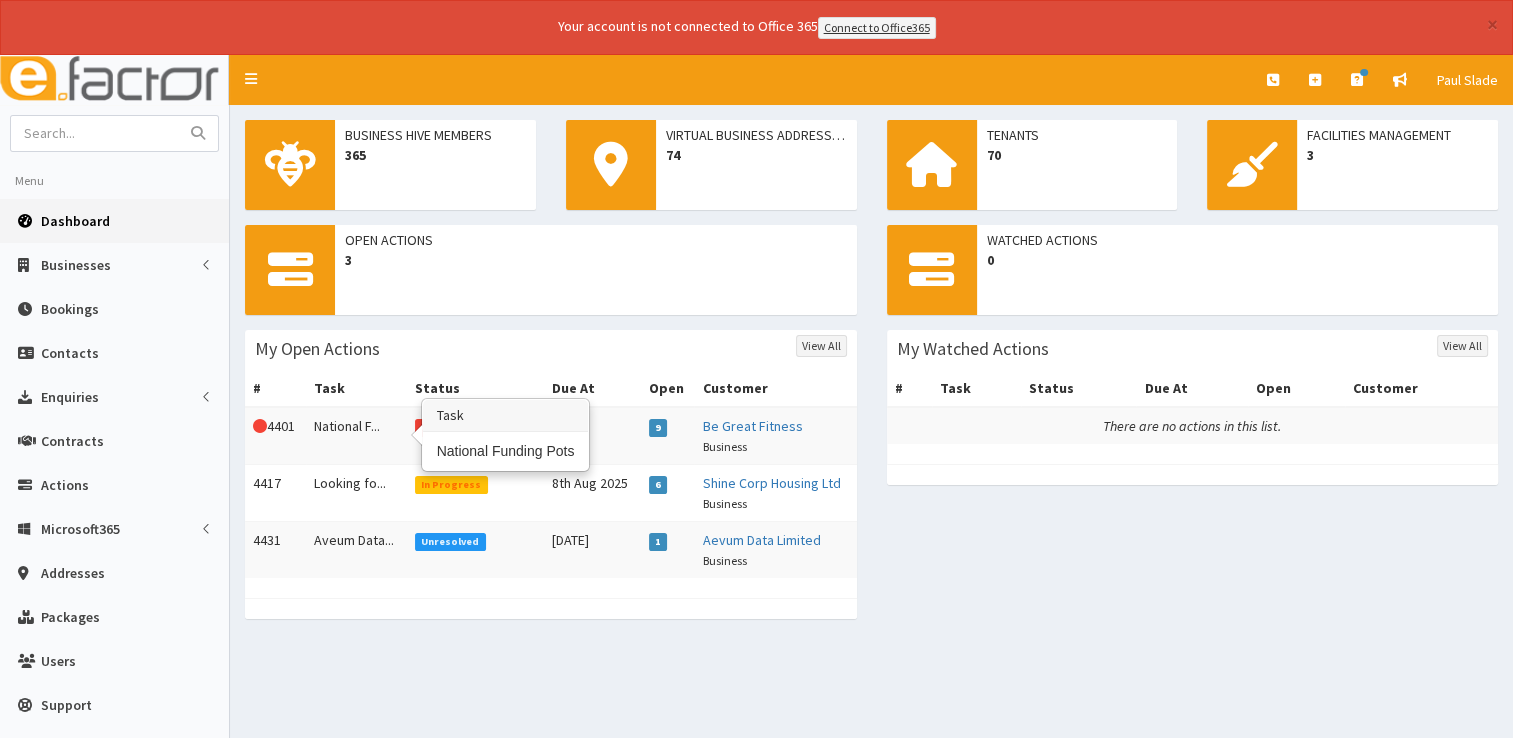 click on "National F..." at bounding box center [356, 436] 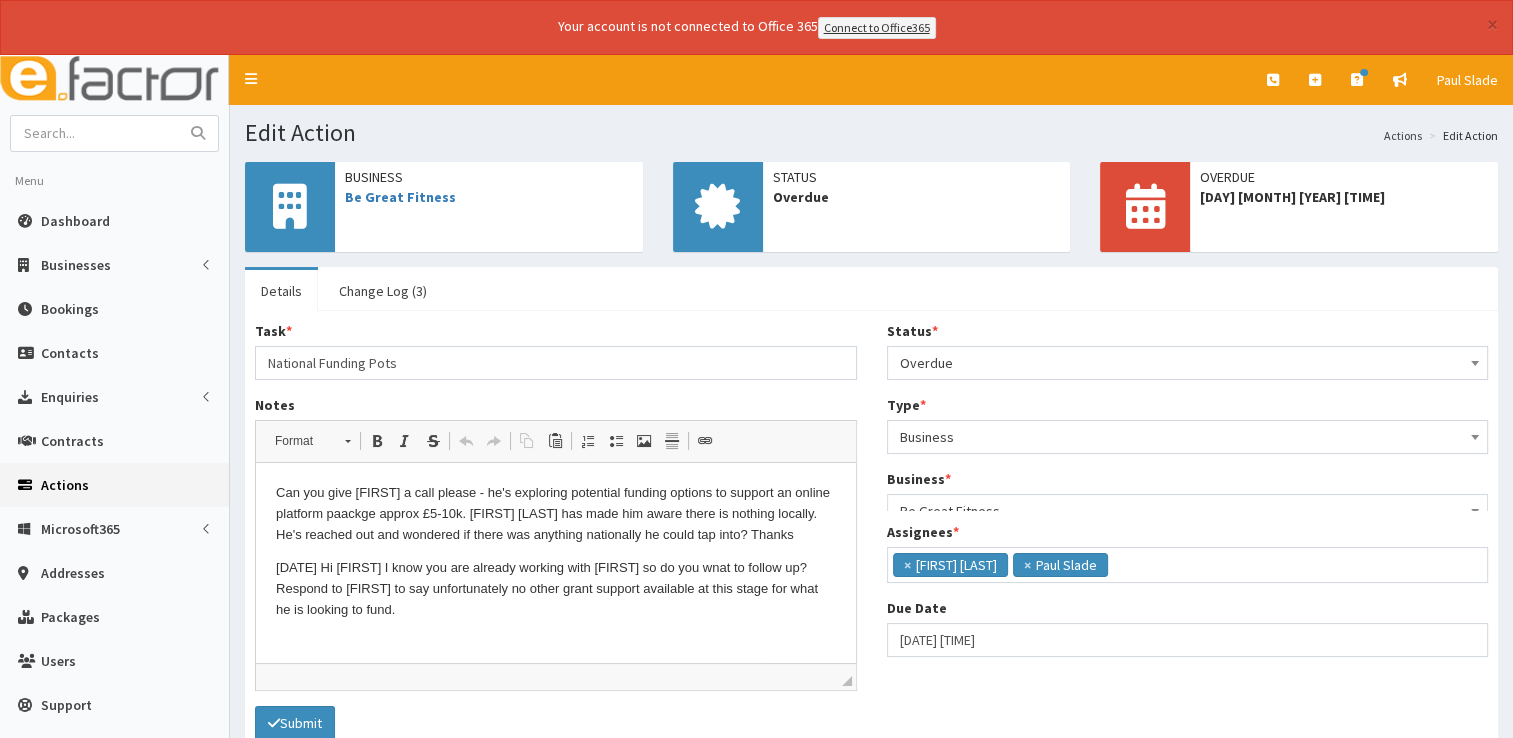 scroll, scrollTop: 0, scrollLeft: 0, axis: both 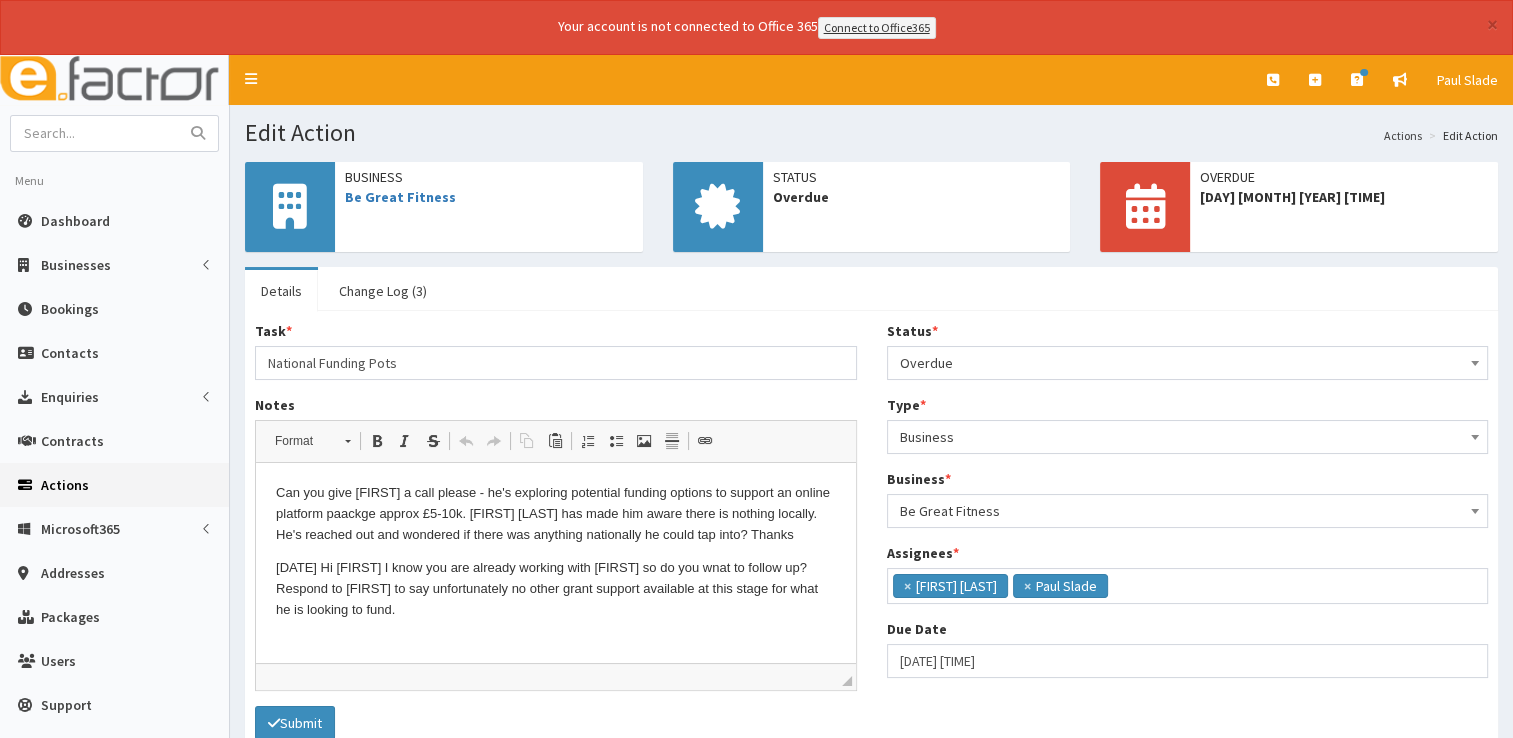 click on "Overdue" at bounding box center [1188, 363] 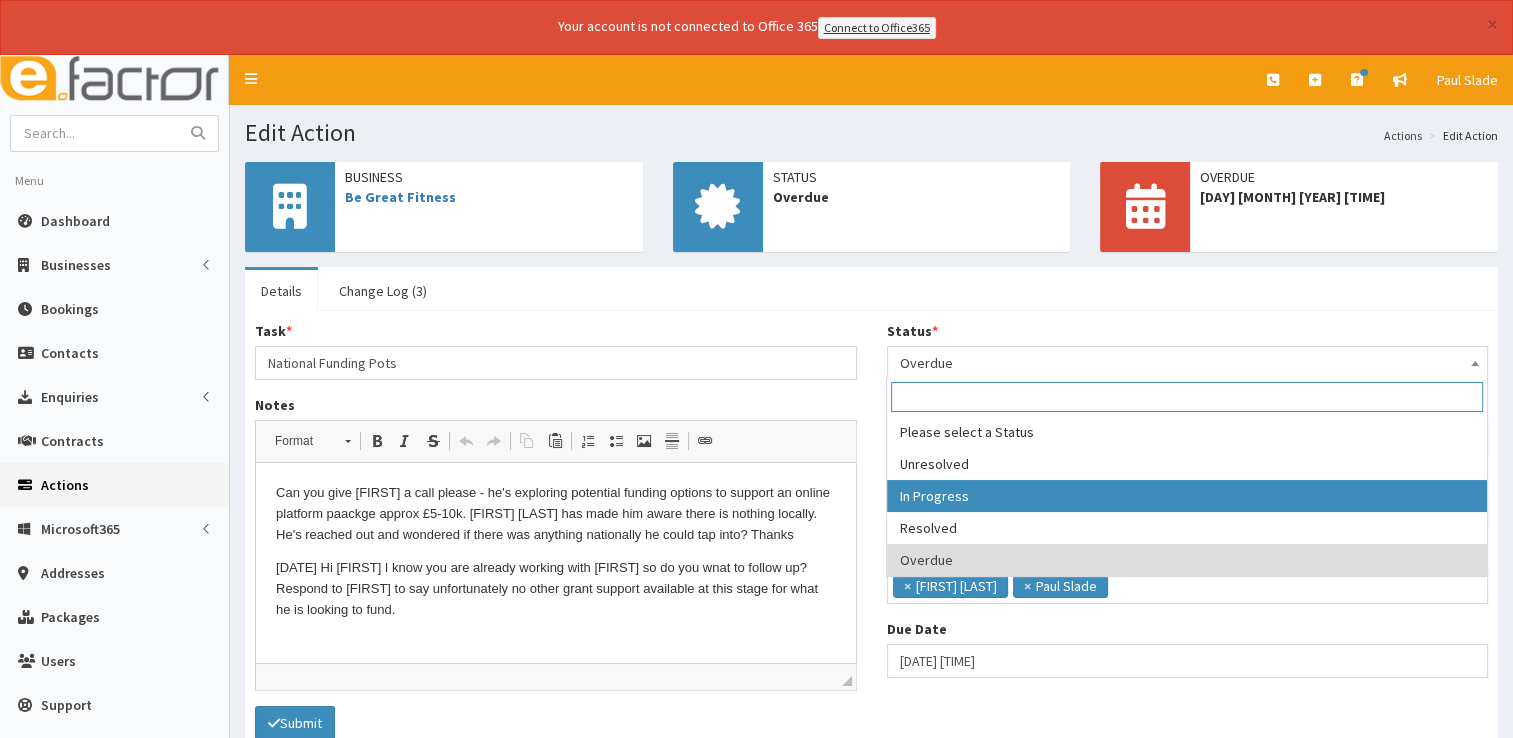 select on "2" 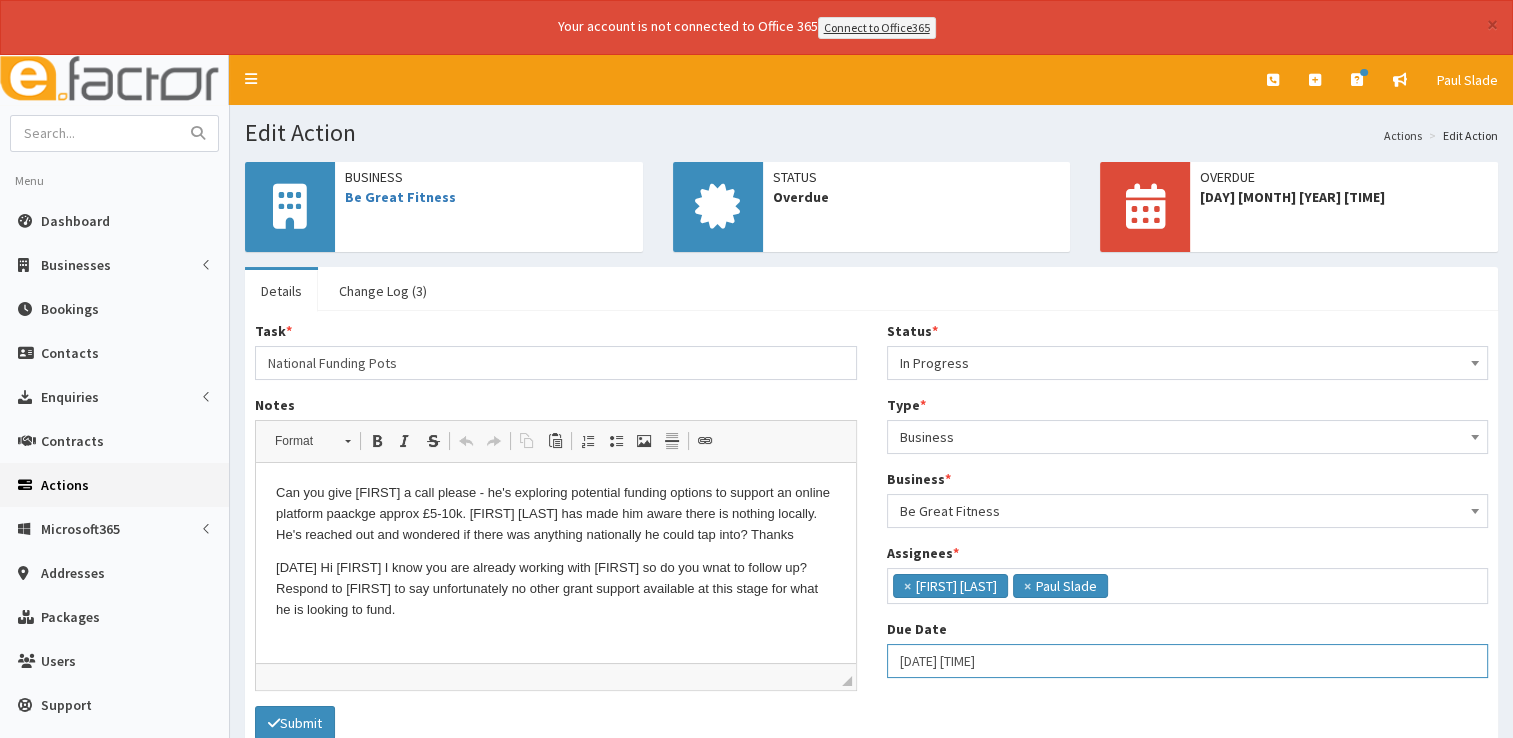 select on "8" 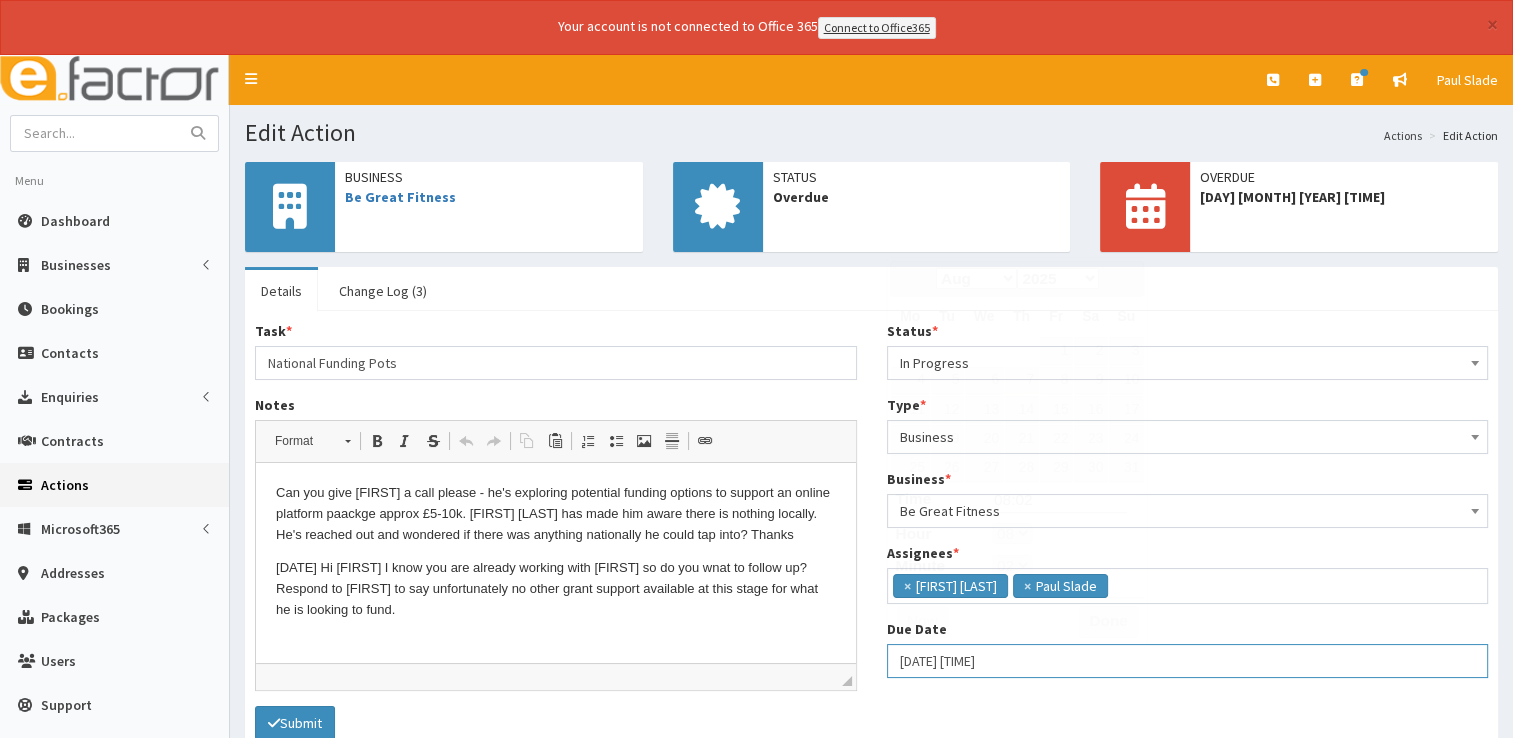 click on "07-08-2025 08:02" at bounding box center (1188, 661) 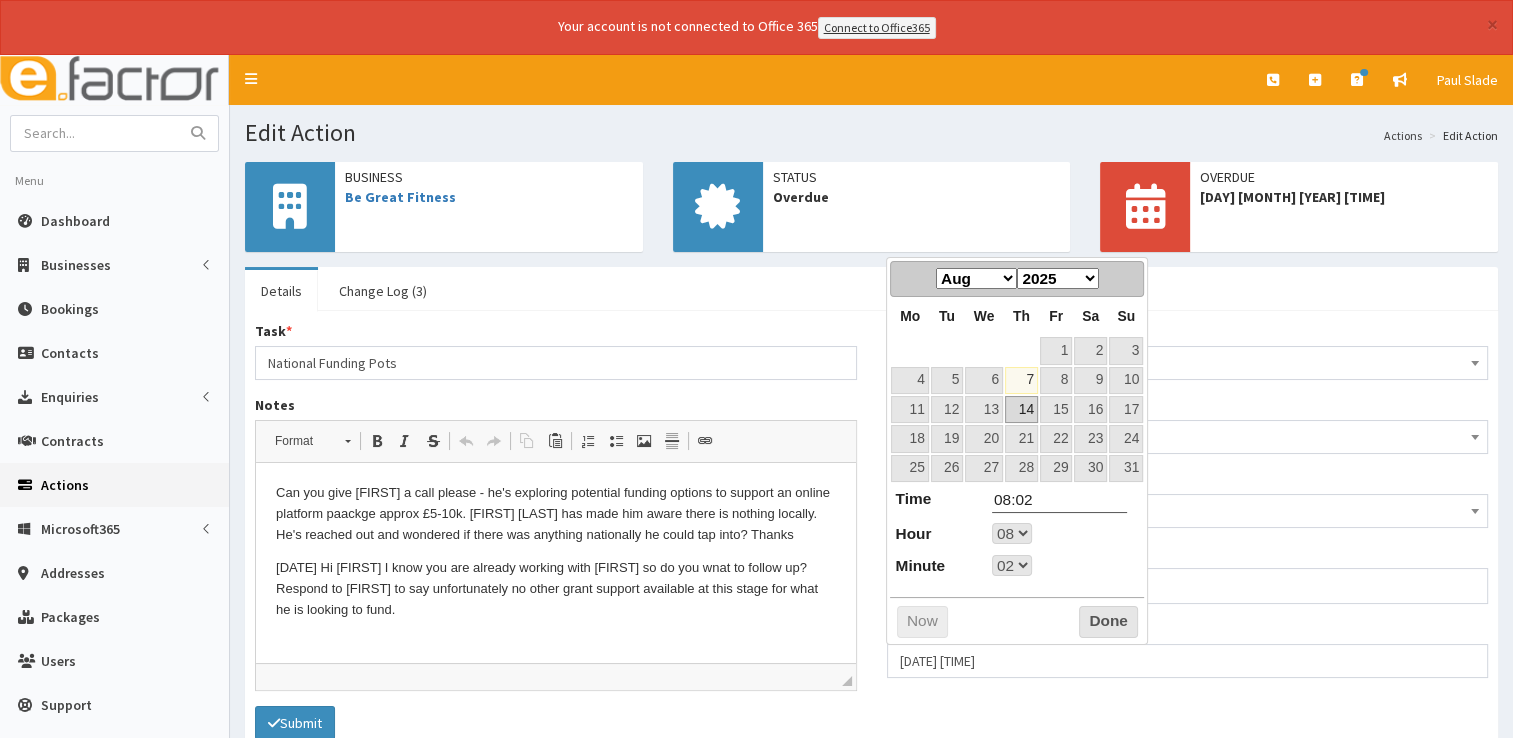 click on "14" at bounding box center (1021, 409) 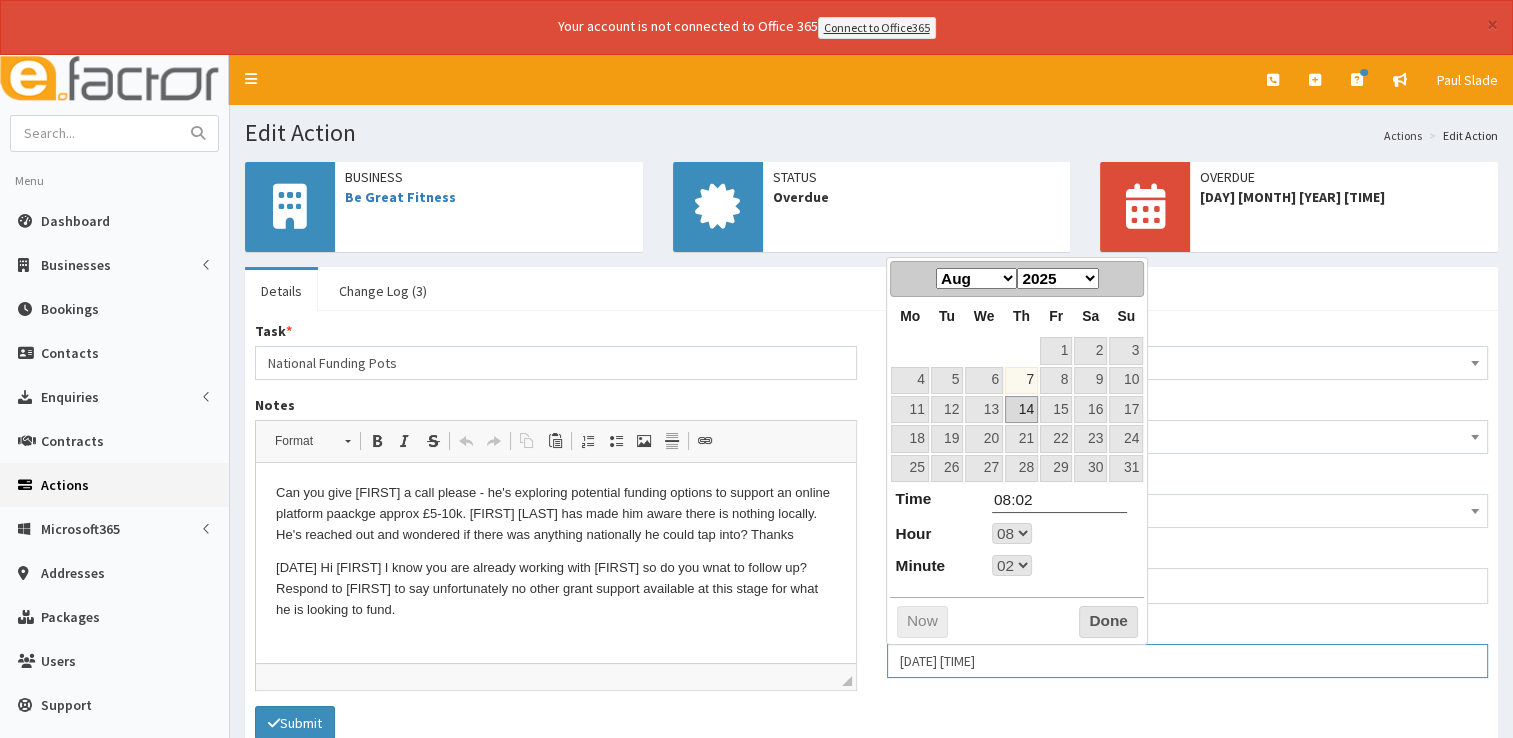 type on "14-08-2025 08:02" 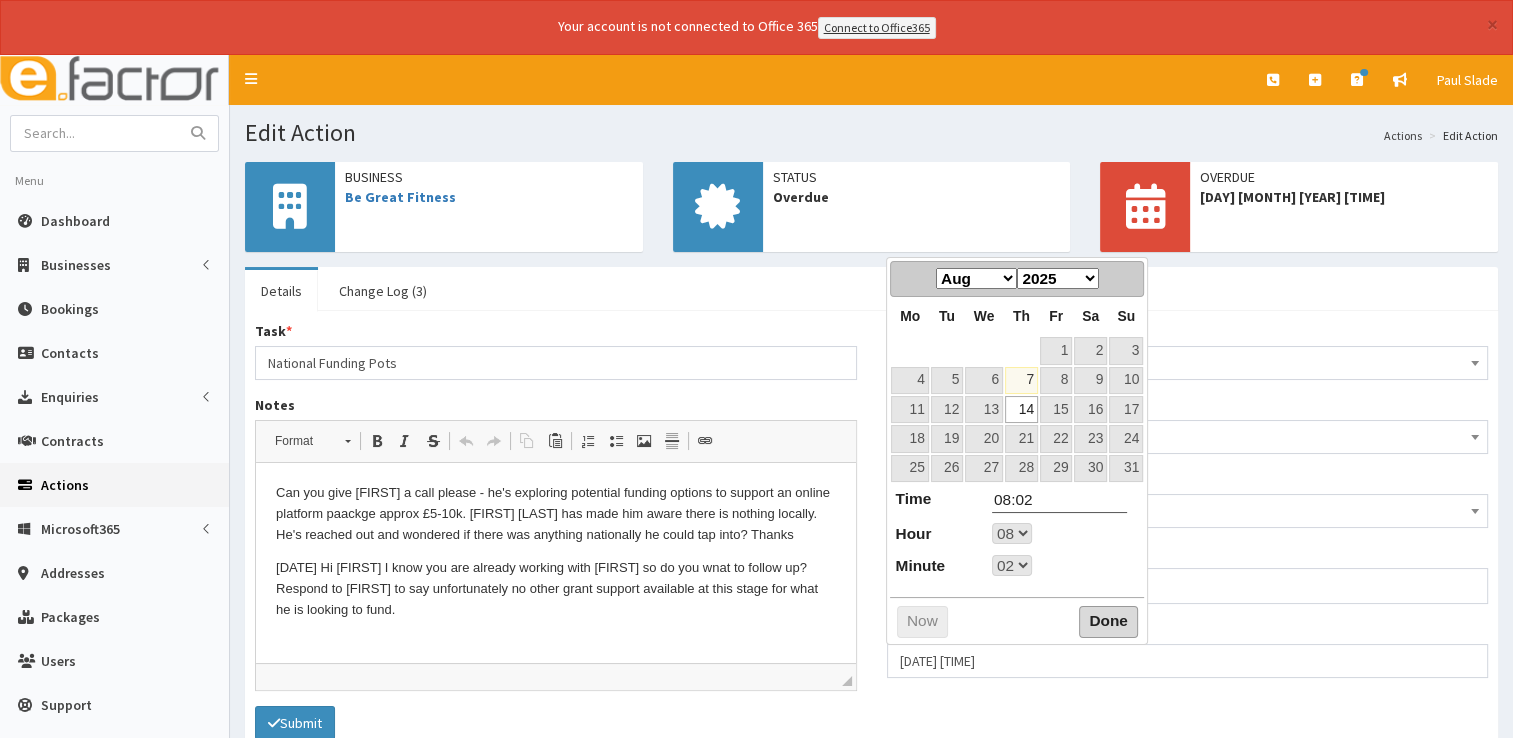 click on "Done" at bounding box center (1108, 622) 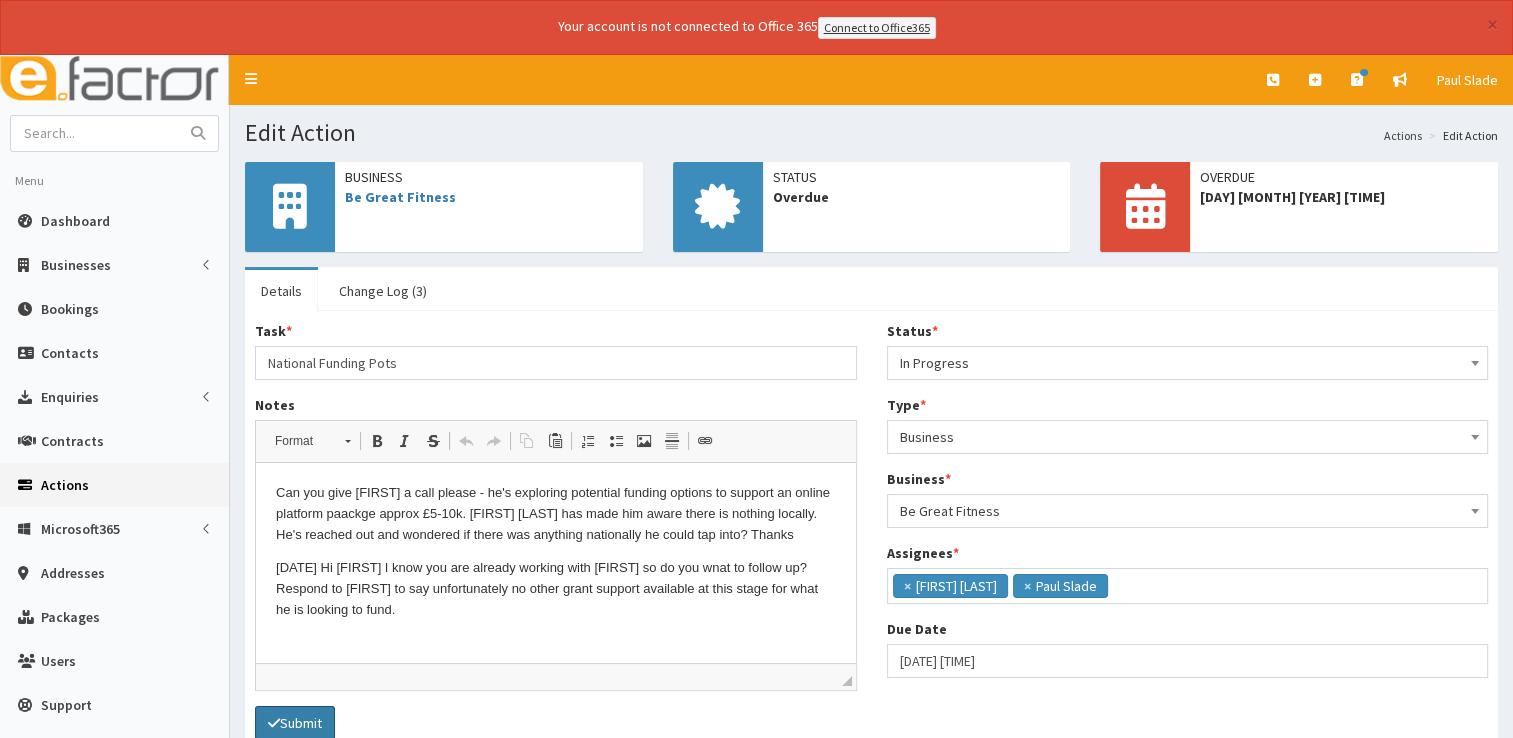 click on "Submit" at bounding box center (295, 723) 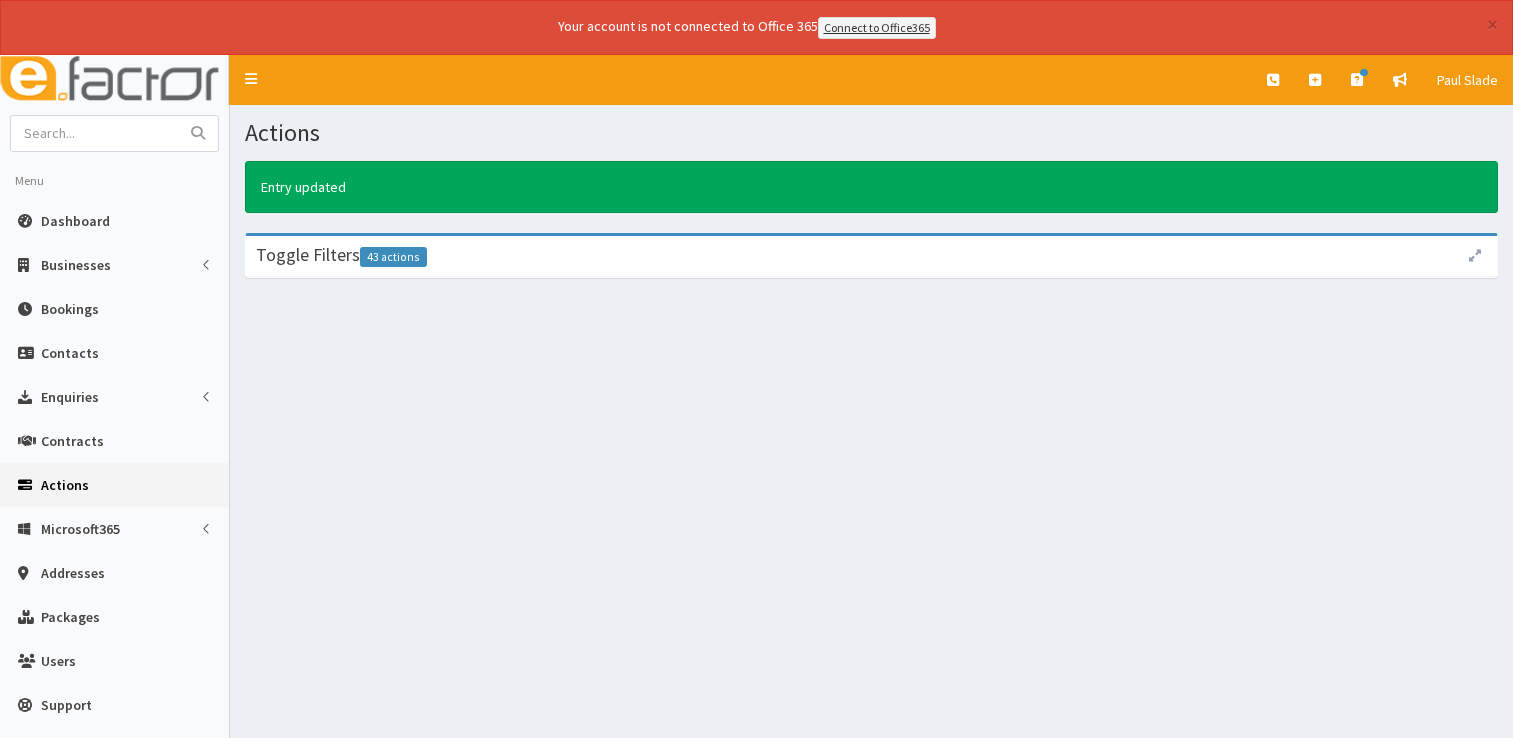 scroll, scrollTop: 0, scrollLeft: 0, axis: both 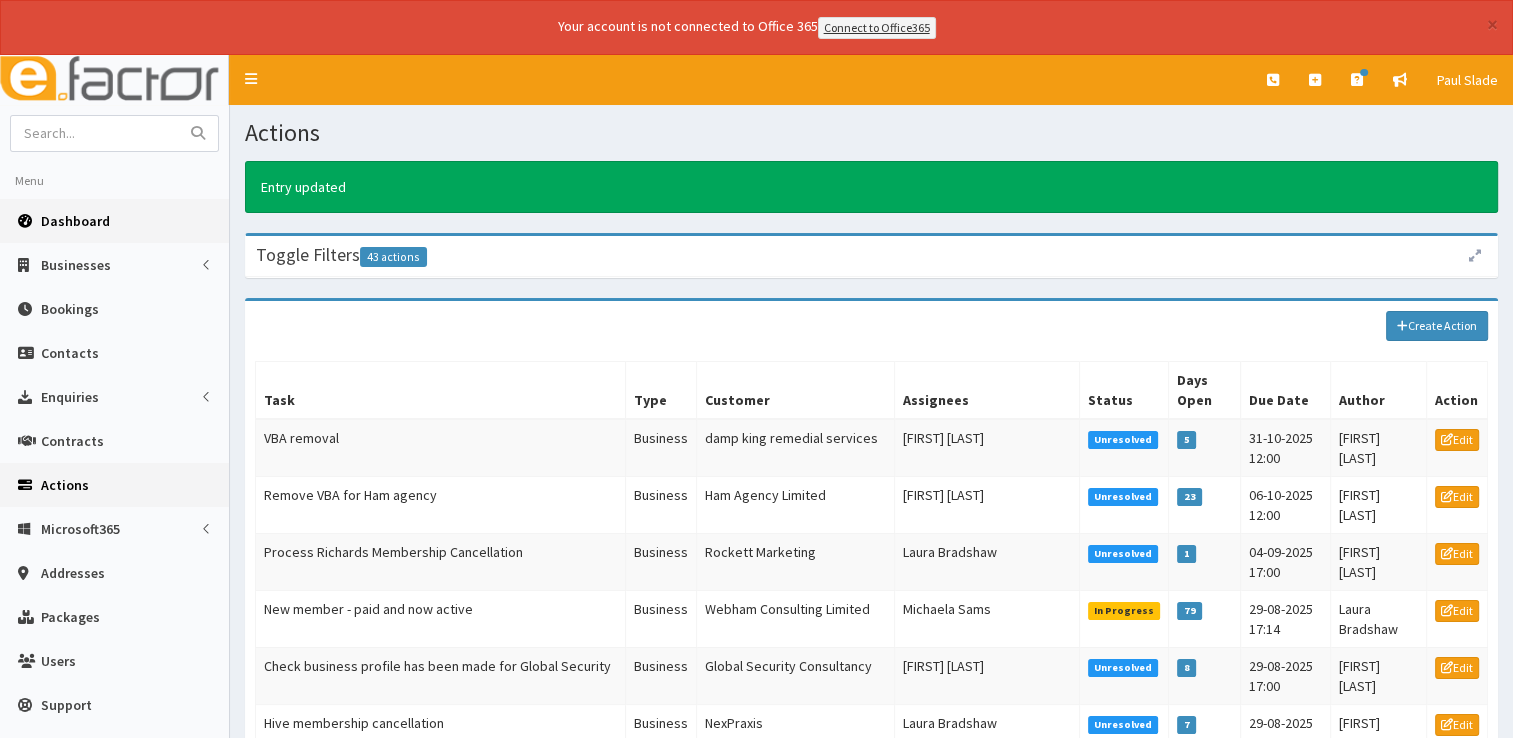 click at bounding box center (28, 221) 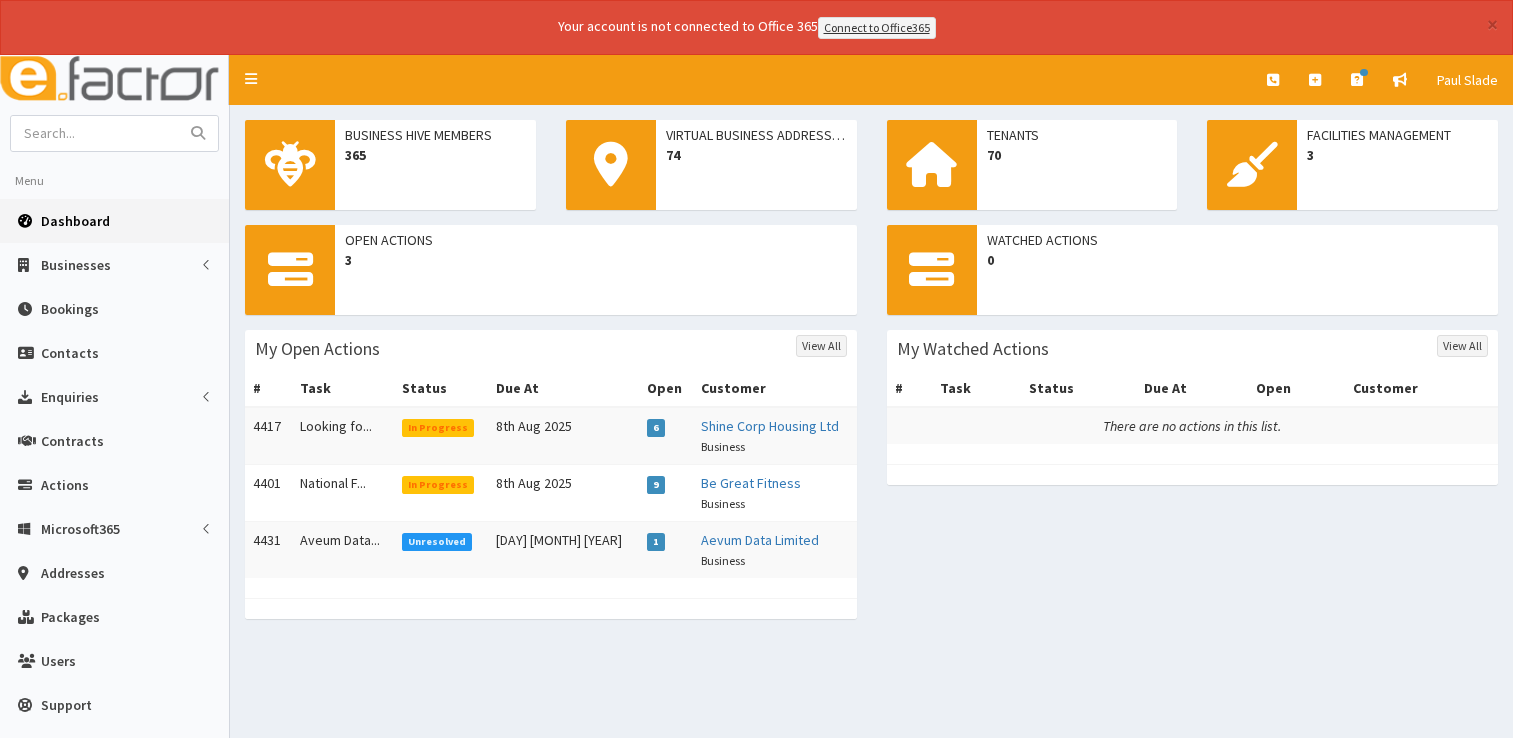 scroll, scrollTop: 0, scrollLeft: 0, axis: both 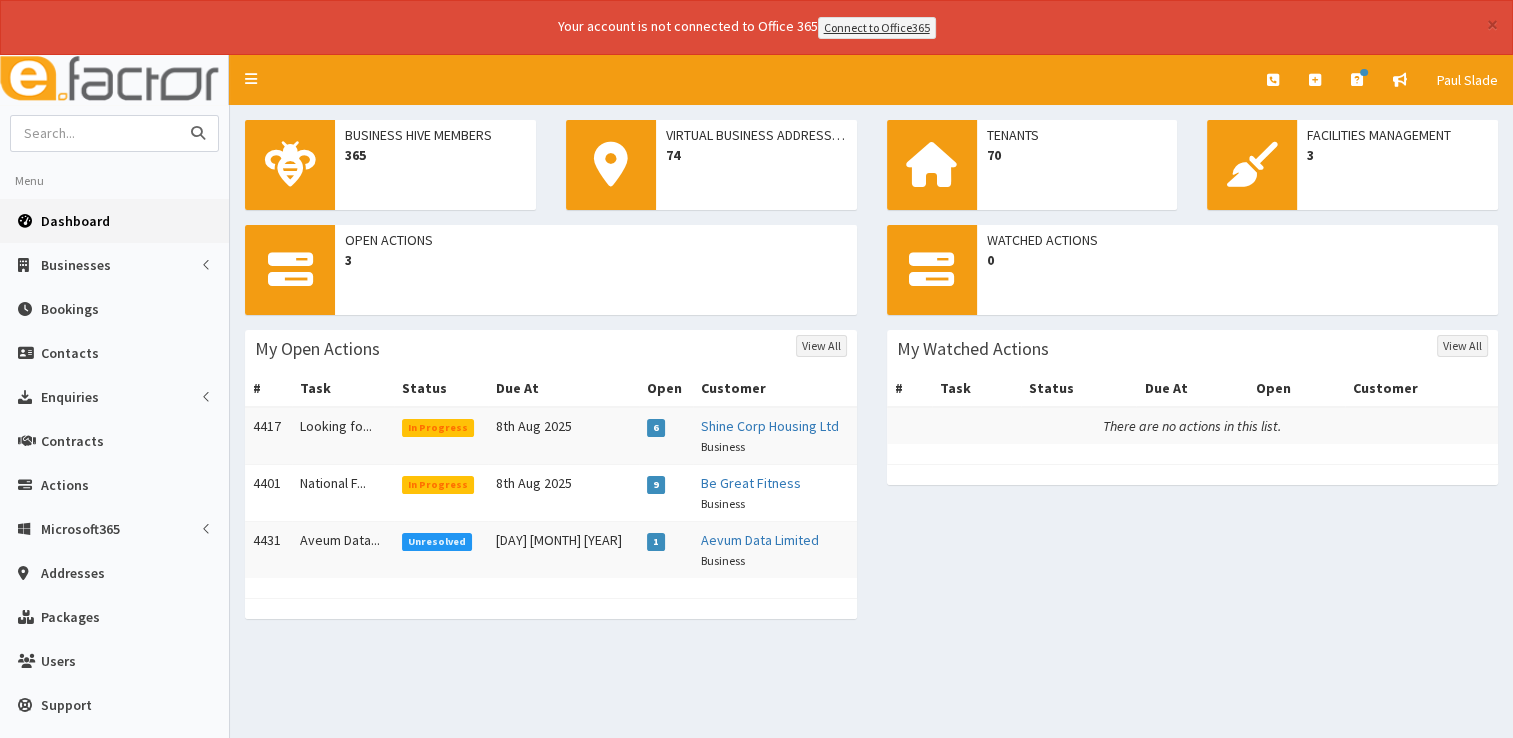 click at bounding box center (95, 133) 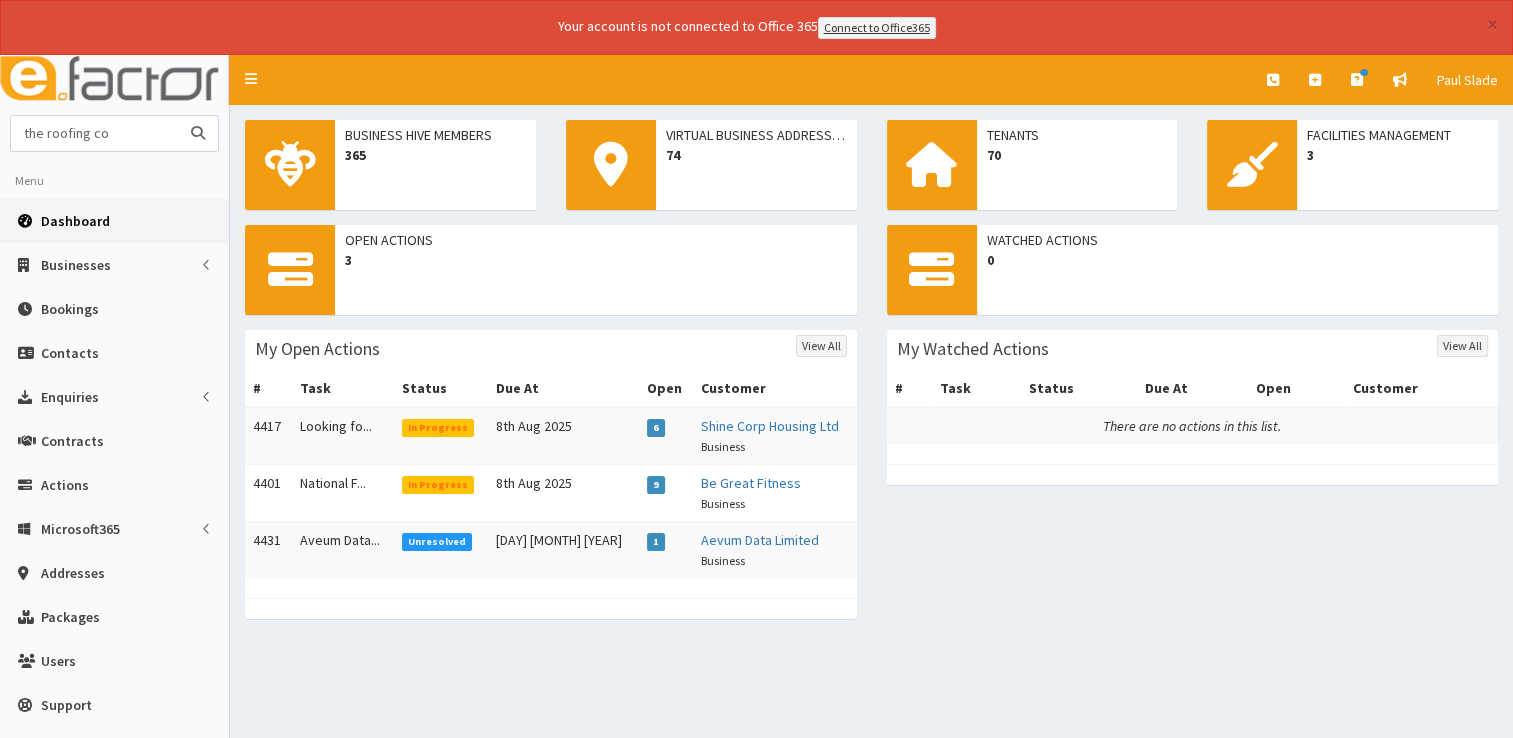 type on "the roofing co" 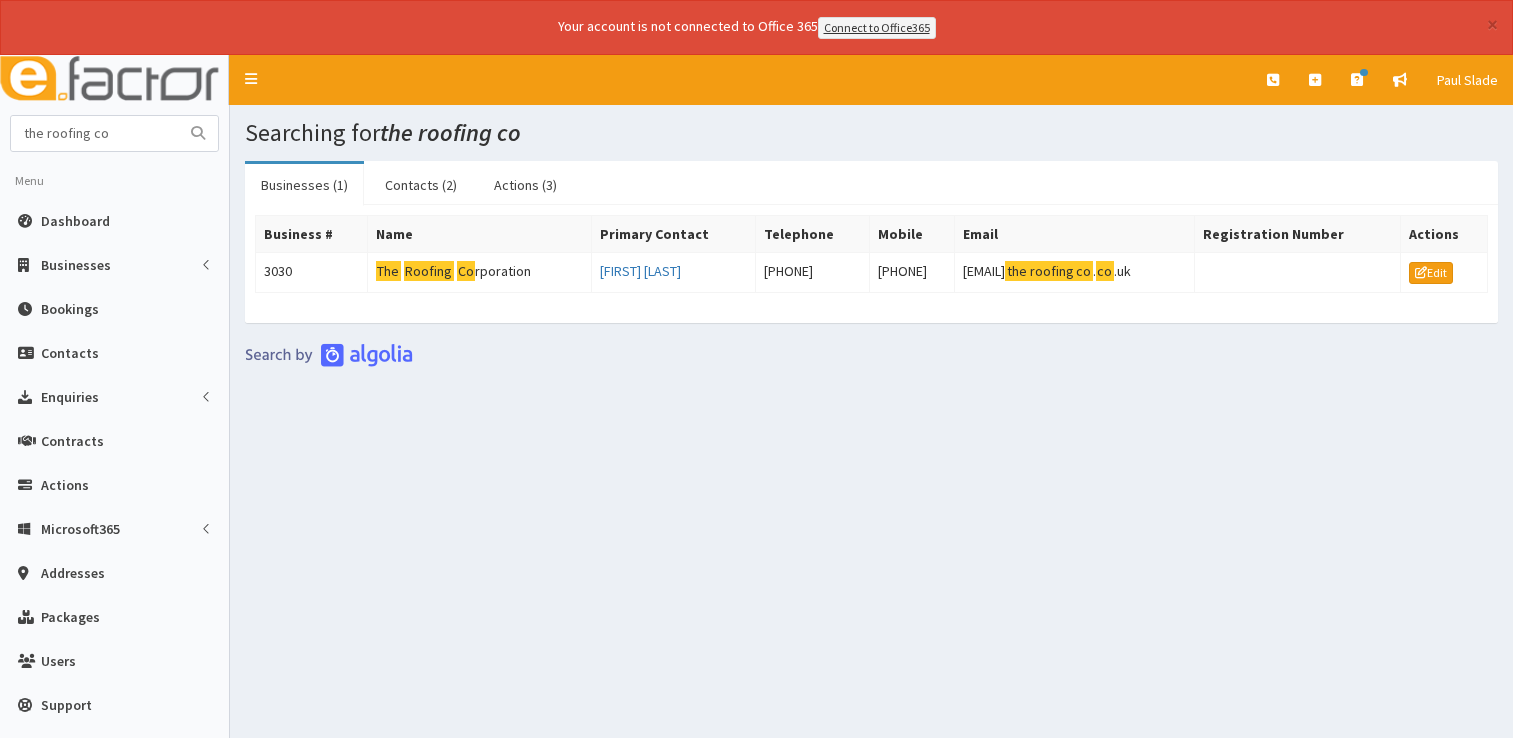 scroll, scrollTop: 0, scrollLeft: 0, axis: both 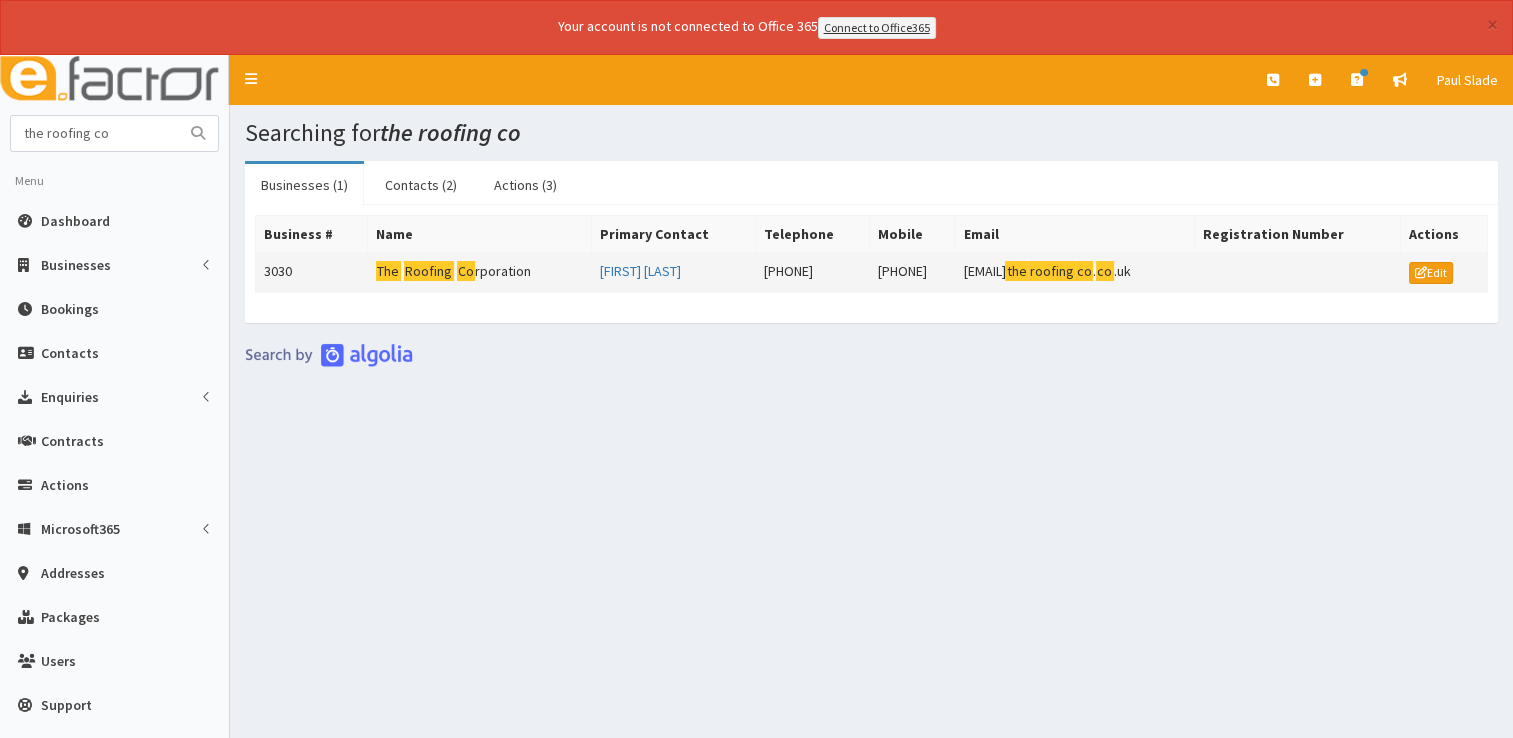 click on "Roofing" 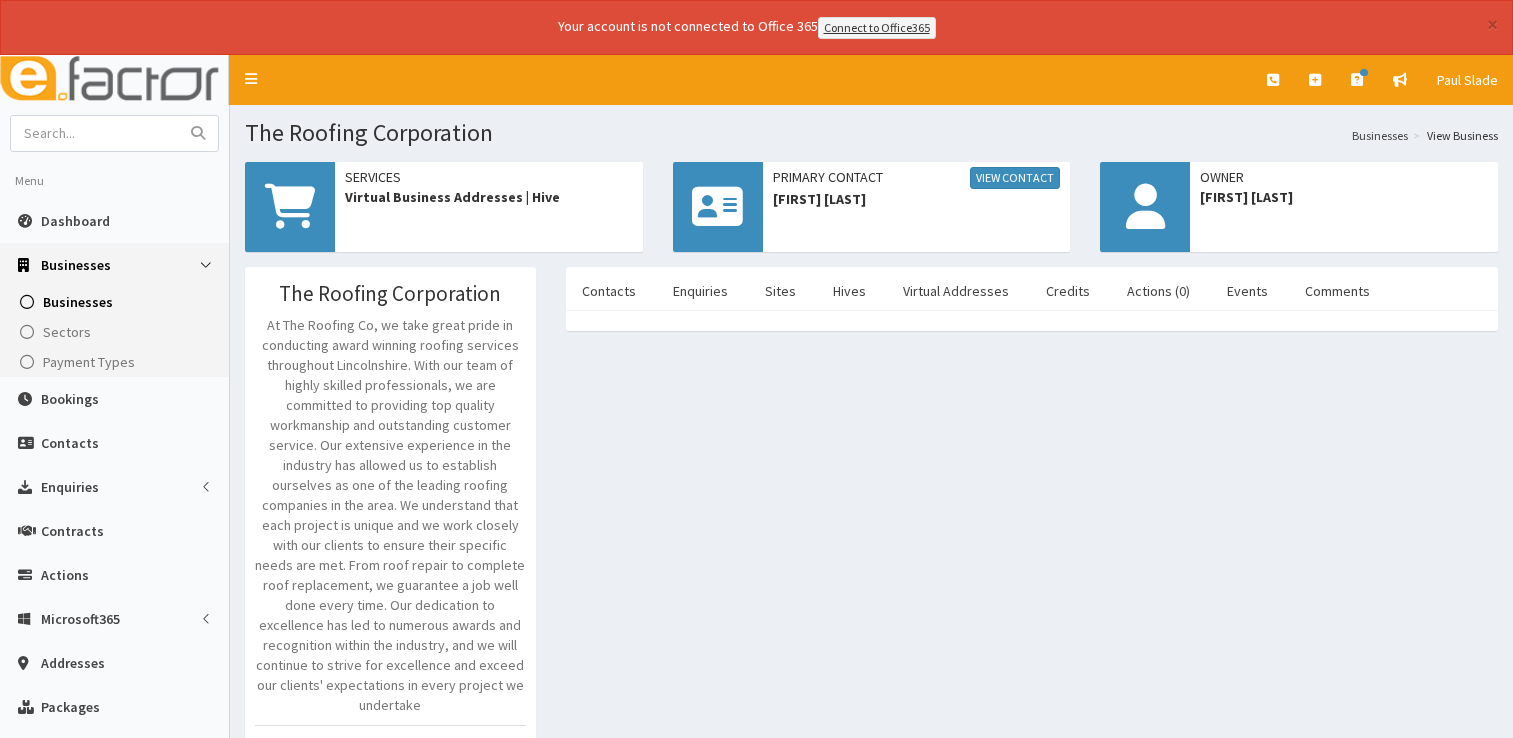 scroll, scrollTop: 0, scrollLeft: 0, axis: both 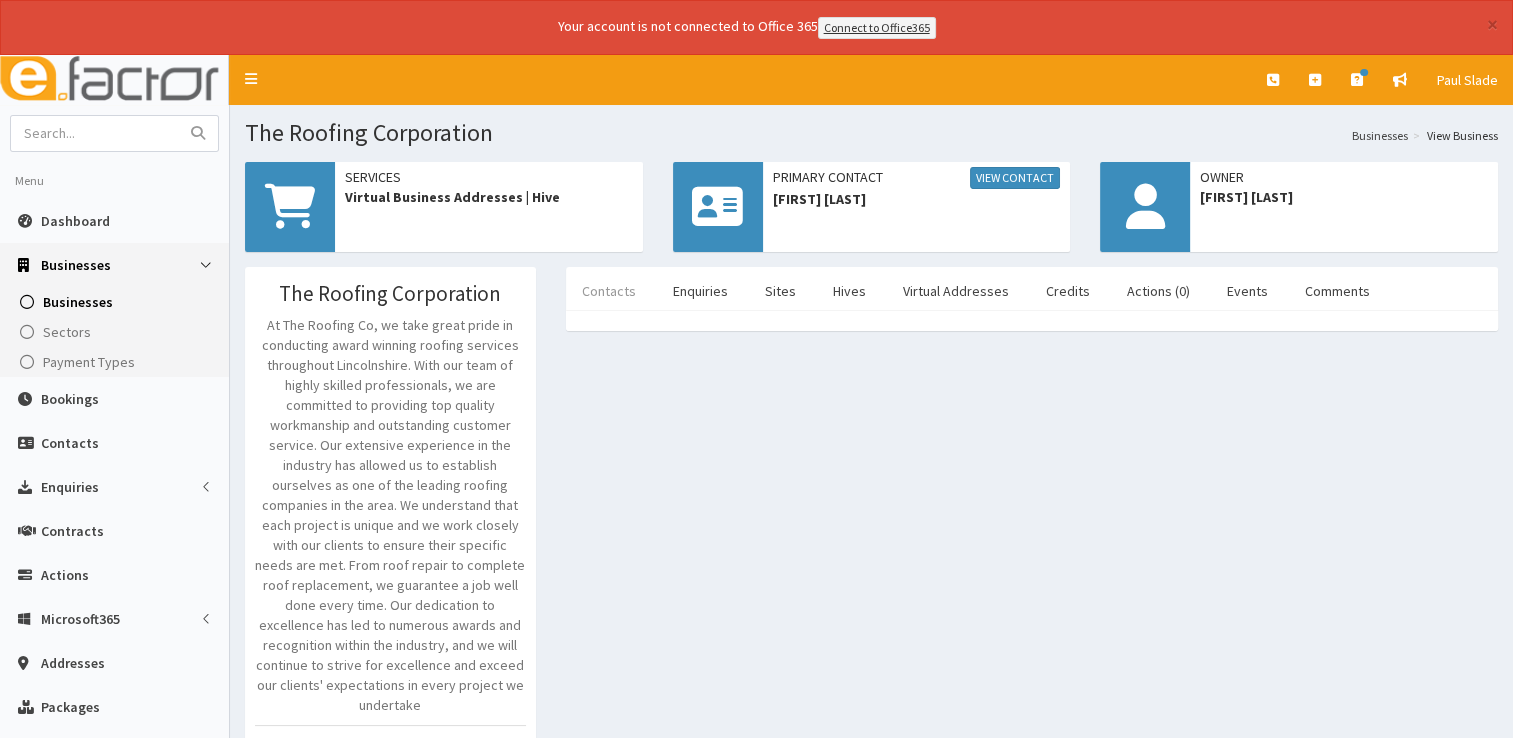 click on "Contacts" at bounding box center (609, 291) 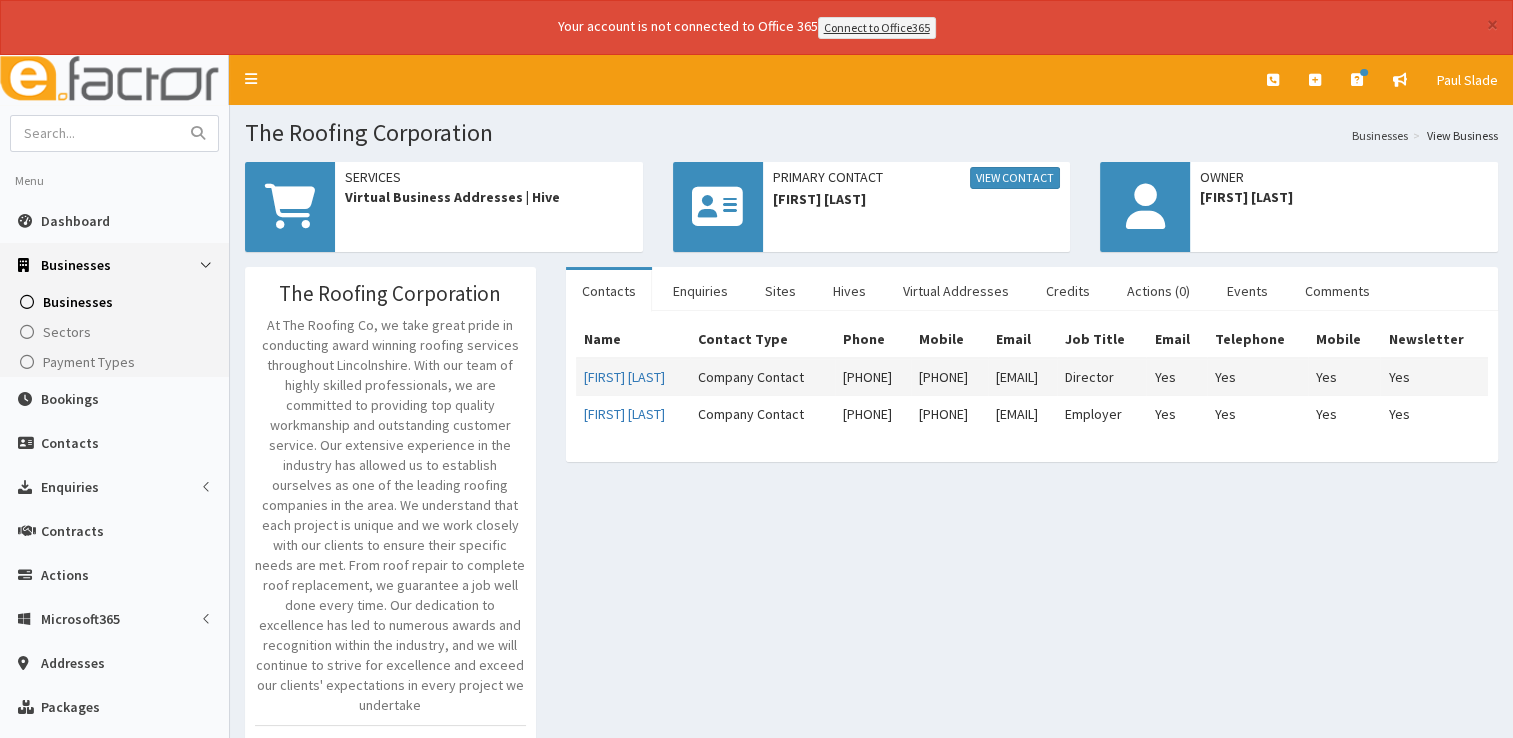 drag, startPoint x: 1132, startPoint y: 371, endPoint x: 976, endPoint y: 386, distance: 156.7195 